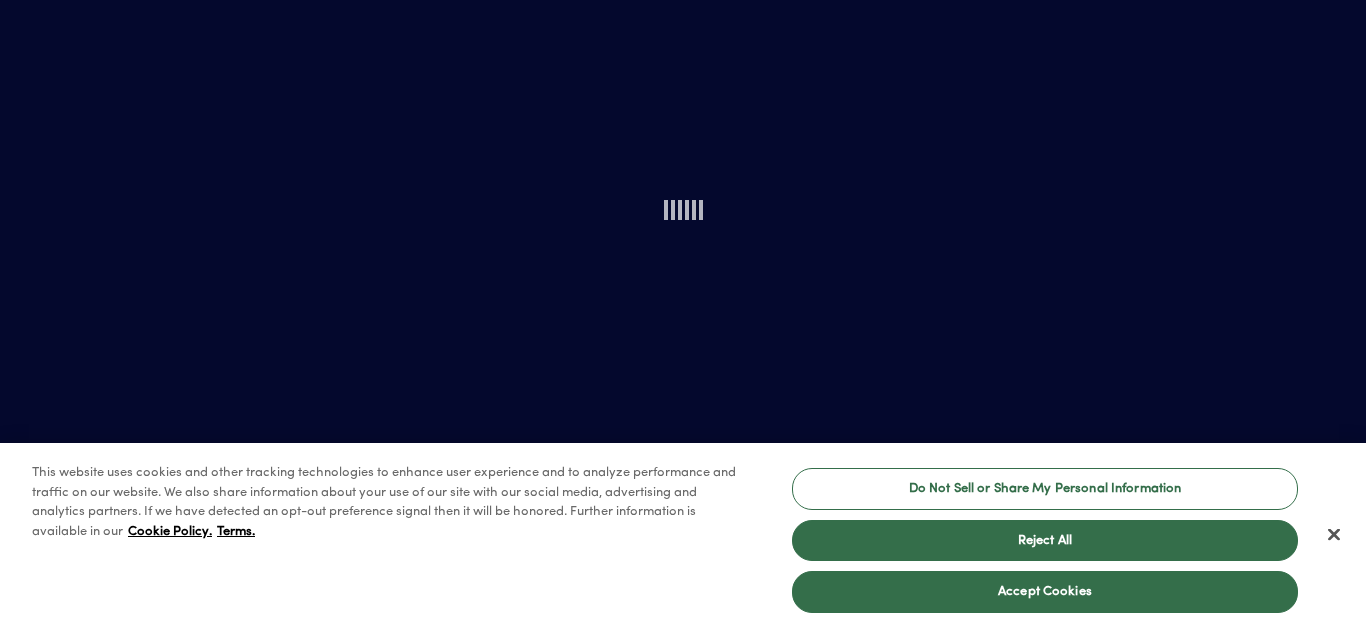 scroll, scrollTop: 0, scrollLeft: 0, axis: both 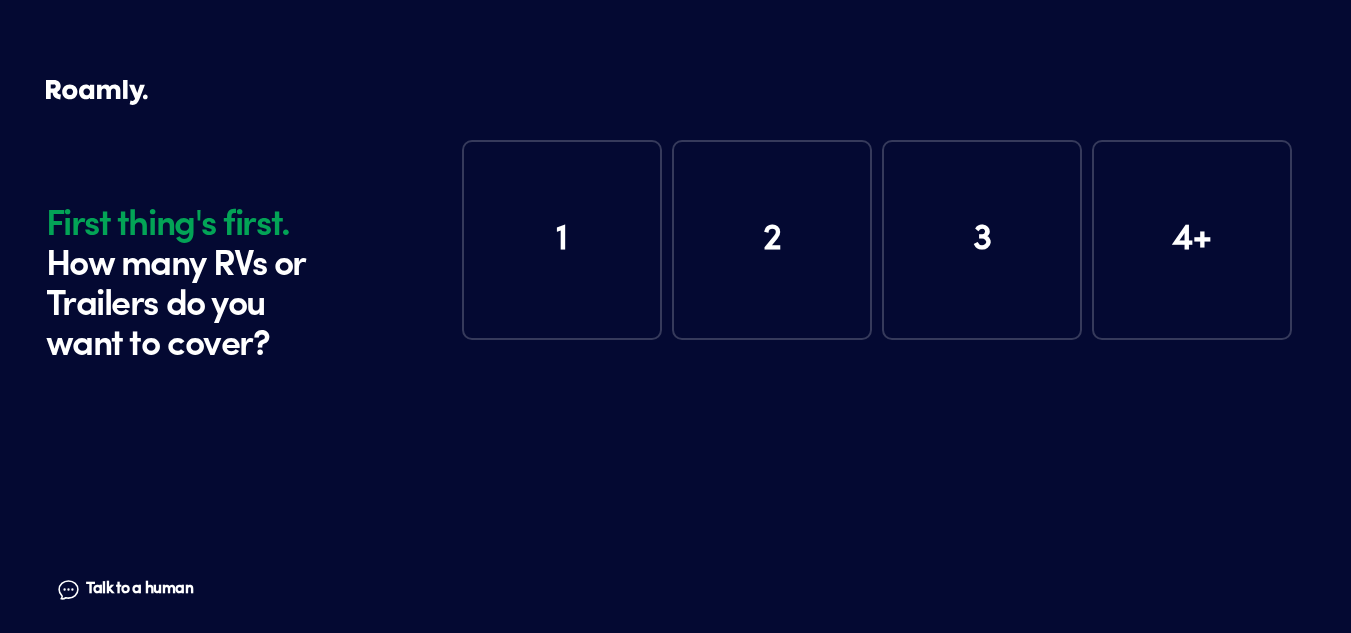 click on "1" at bounding box center (562, 240) 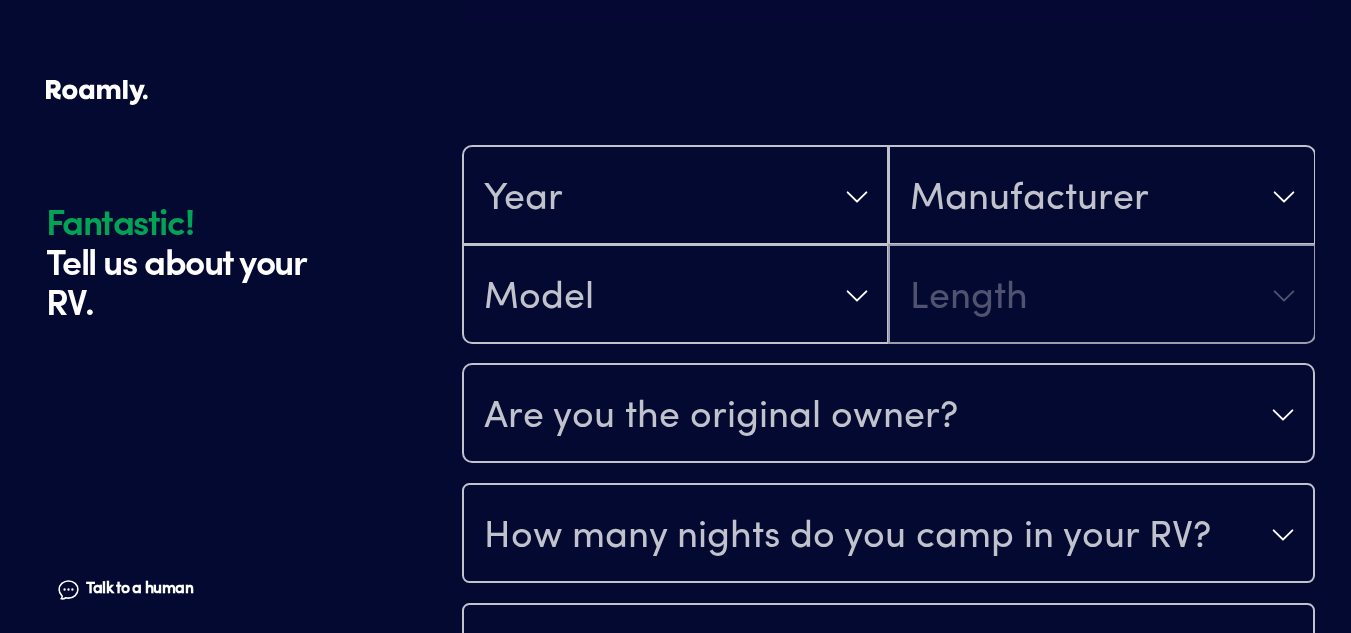 scroll, scrollTop: 390, scrollLeft: 0, axis: vertical 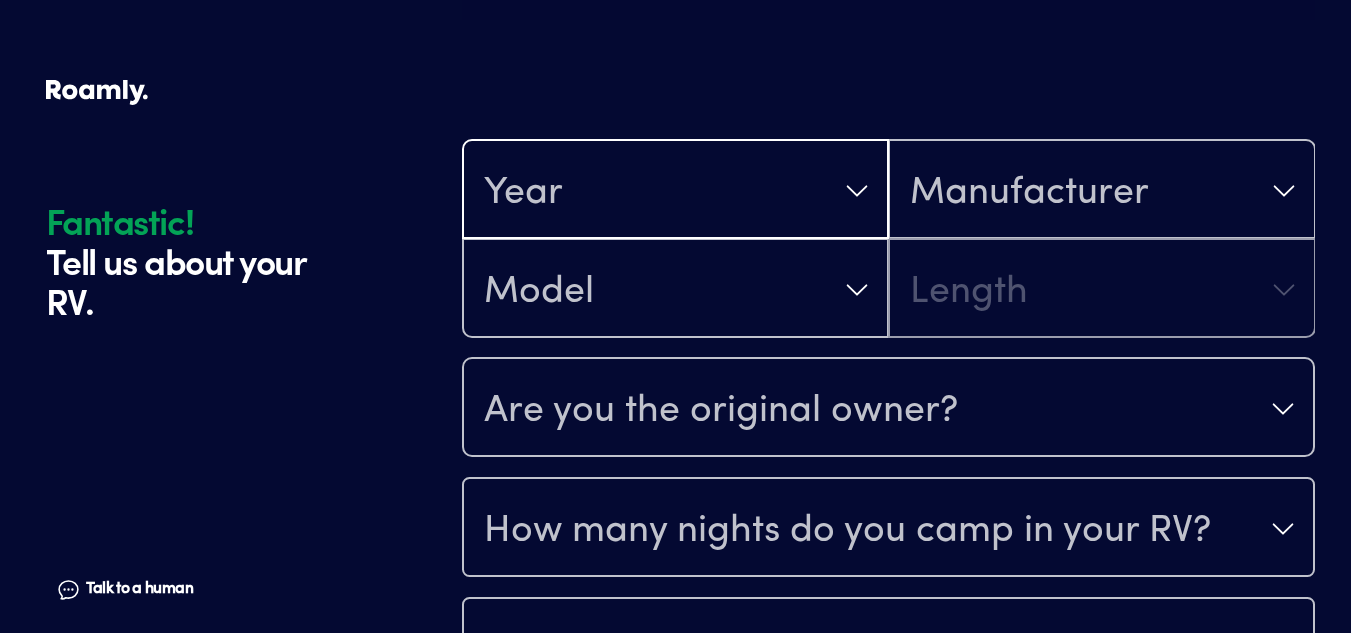 click on "Year" at bounding box center (675, 191) 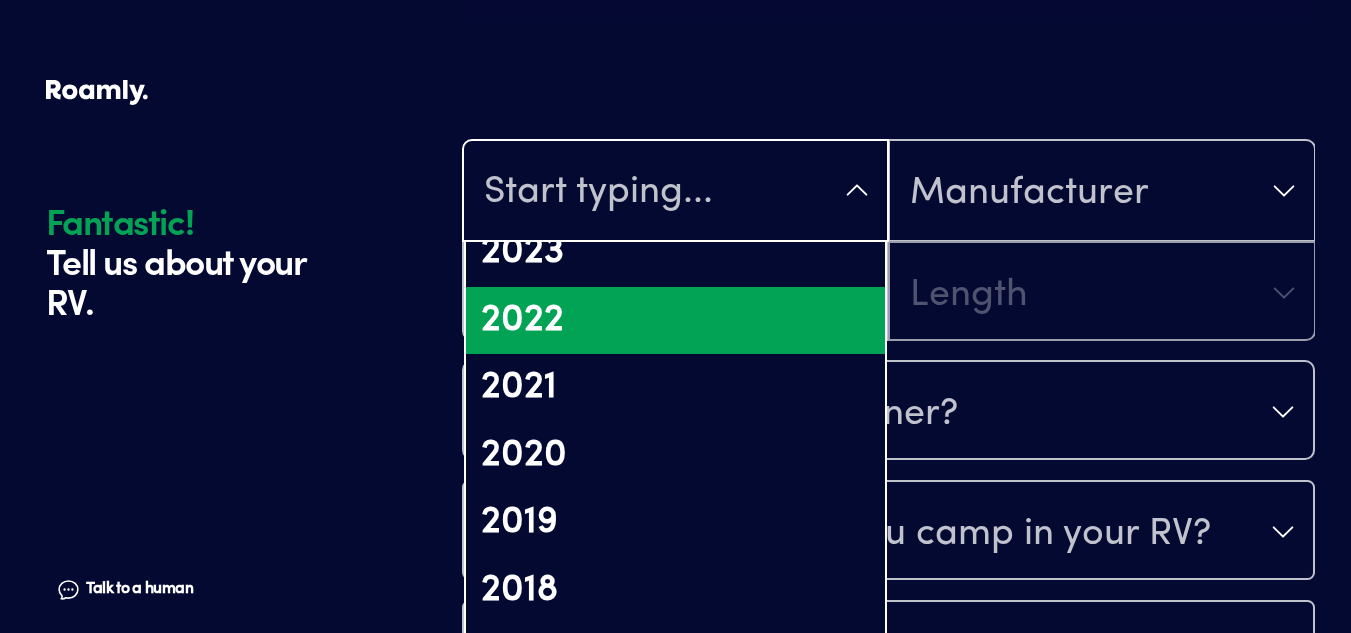 scroll, scrollTop: 400, scrollLeft: 0, axis: vertical 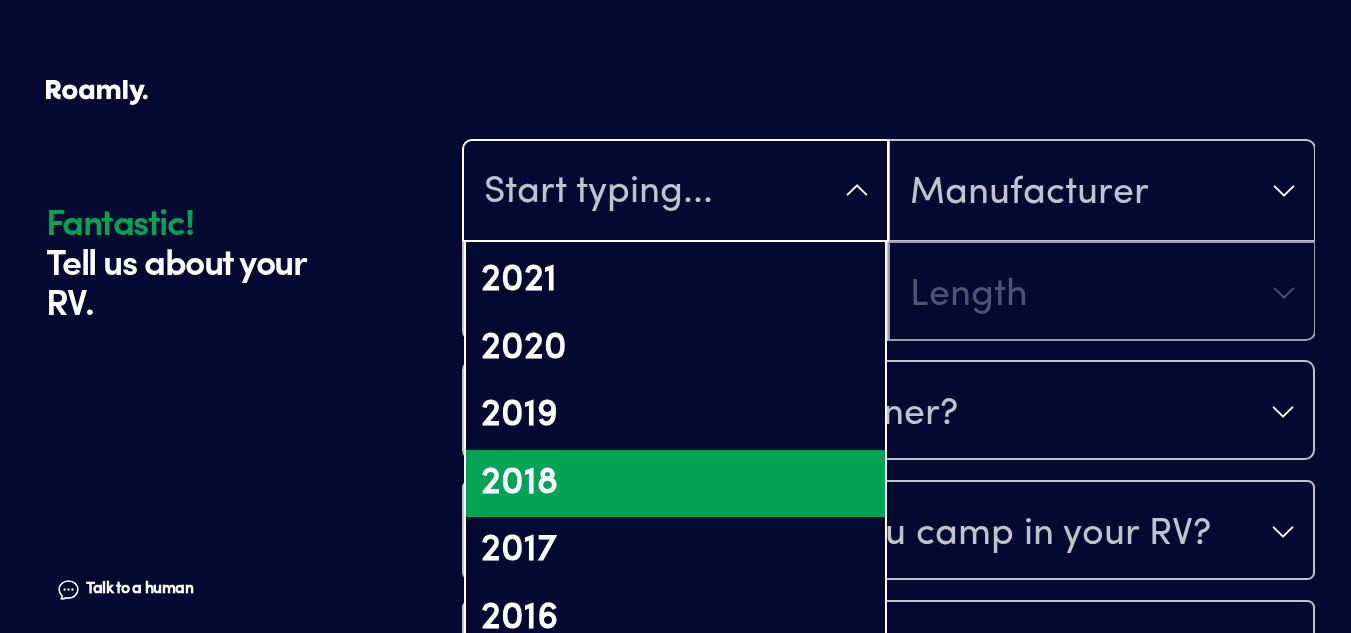 click on "2018" at bounding box center [675, 484] 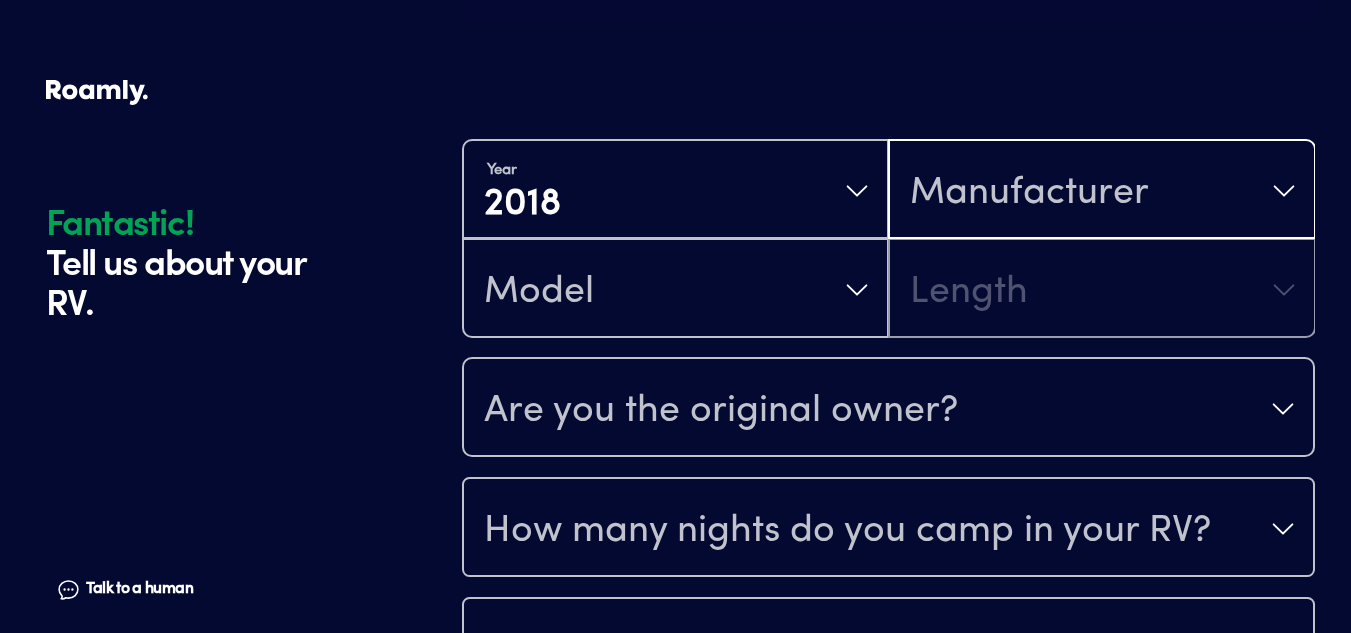 click on "Manufacturer" at bounding box center [1029, 193] 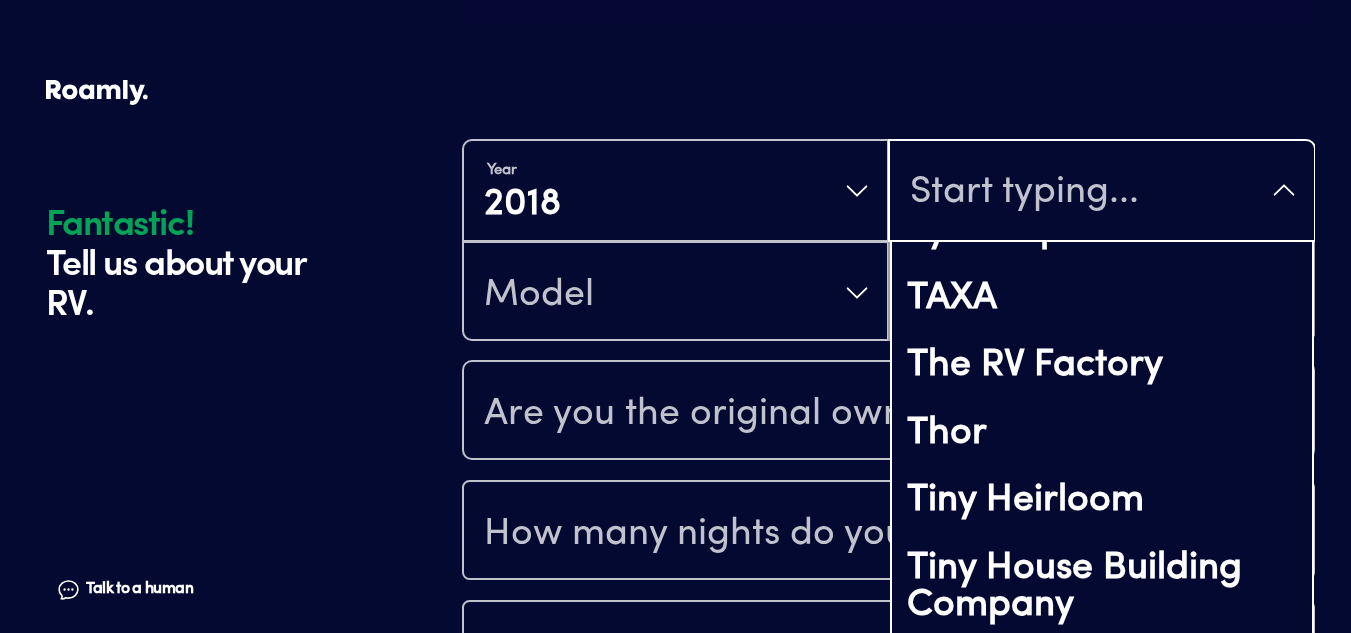 scroll, scrollTop: 13400, scrollLeft: 0, axis: vertical 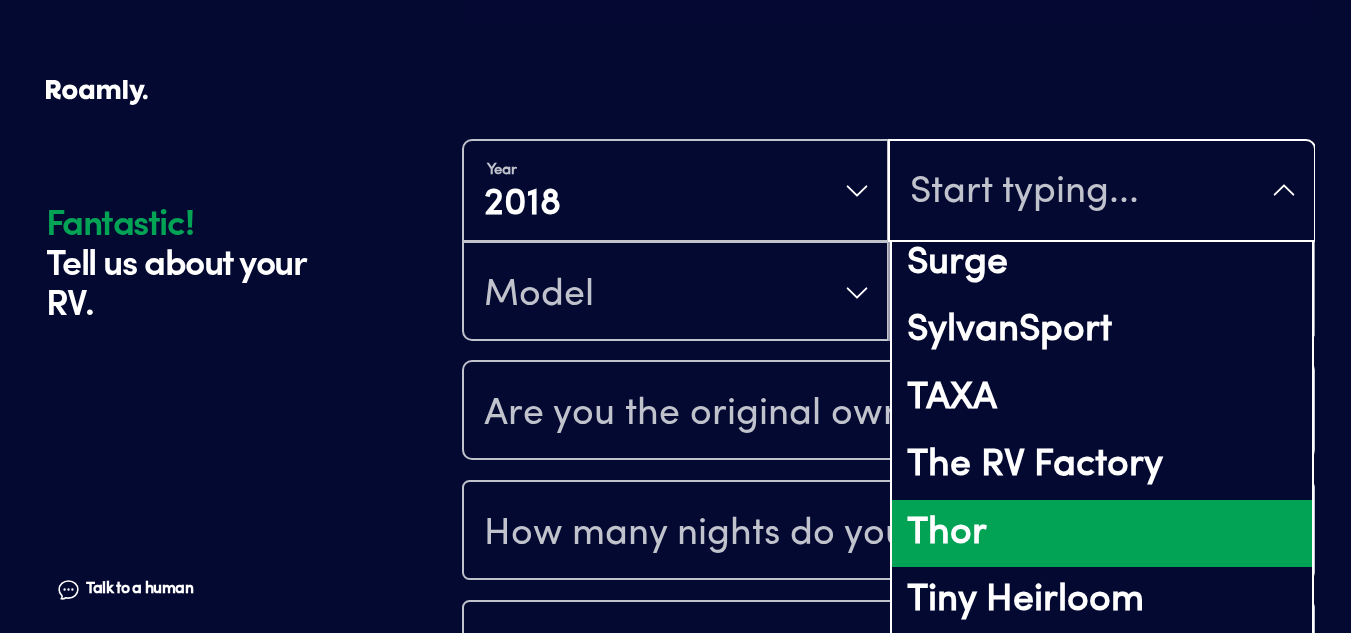 click on "Thor" at bounding box center [1101, 534] 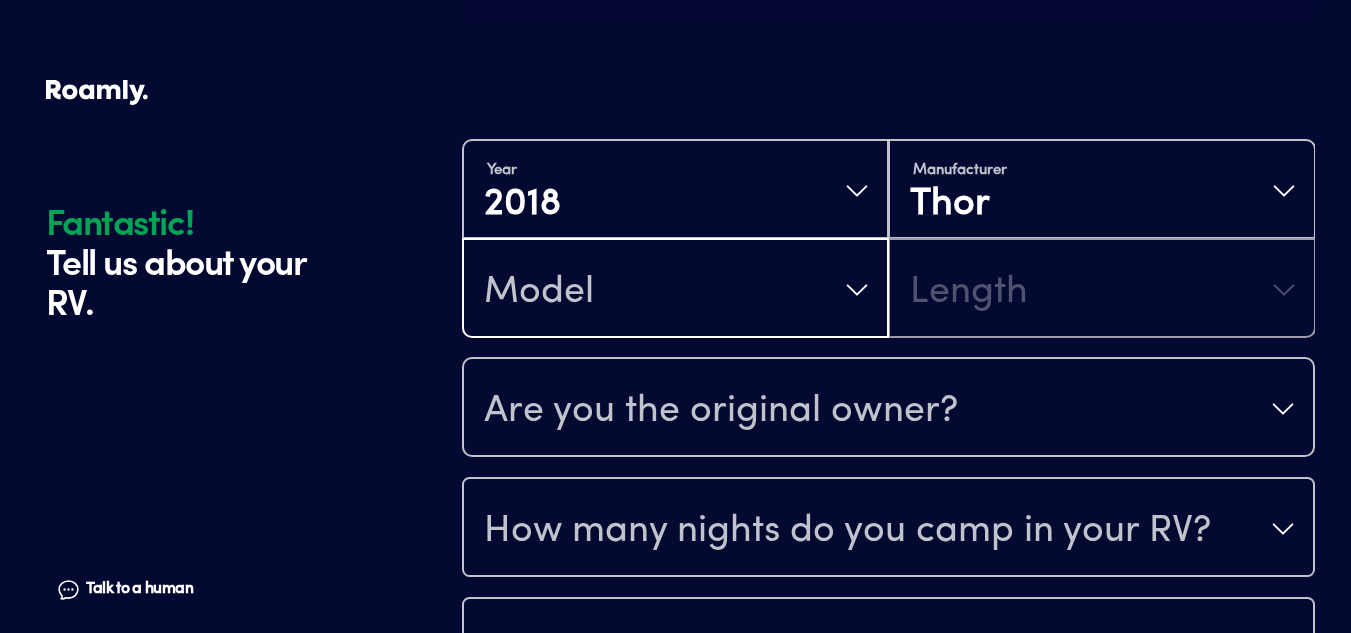 click on "Model" at bounding box center [675, 290] 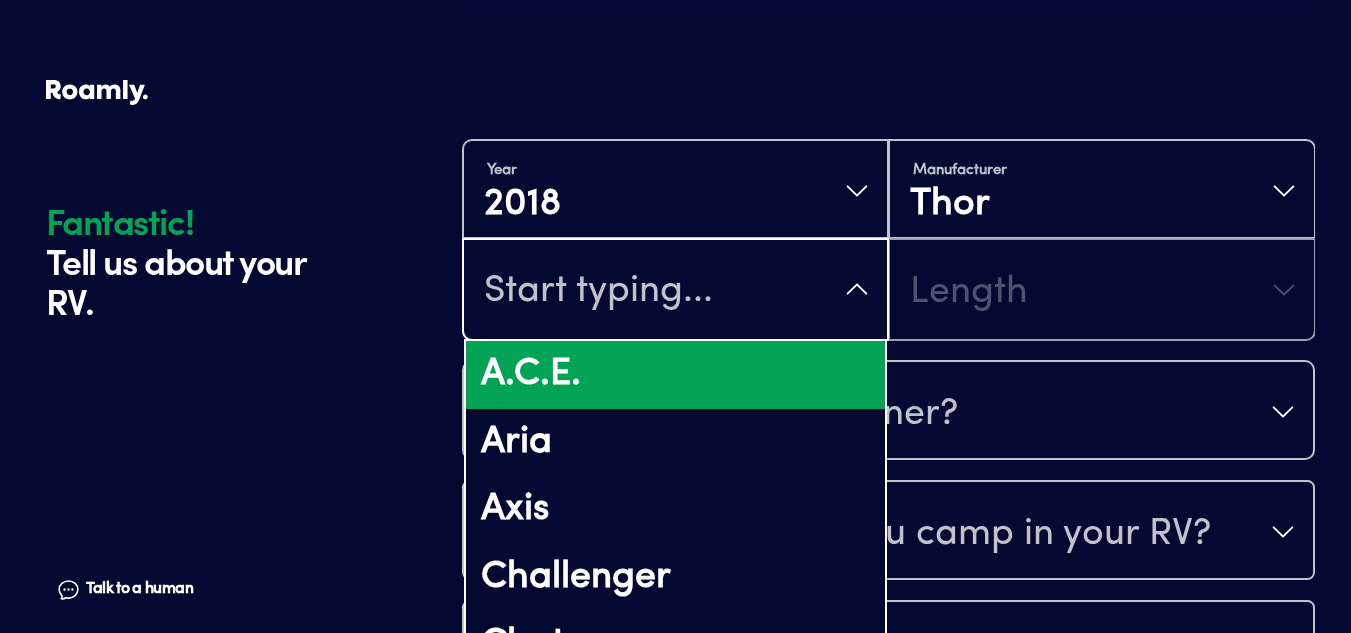 click on "A.C.E." at bounding box center (675, 375) 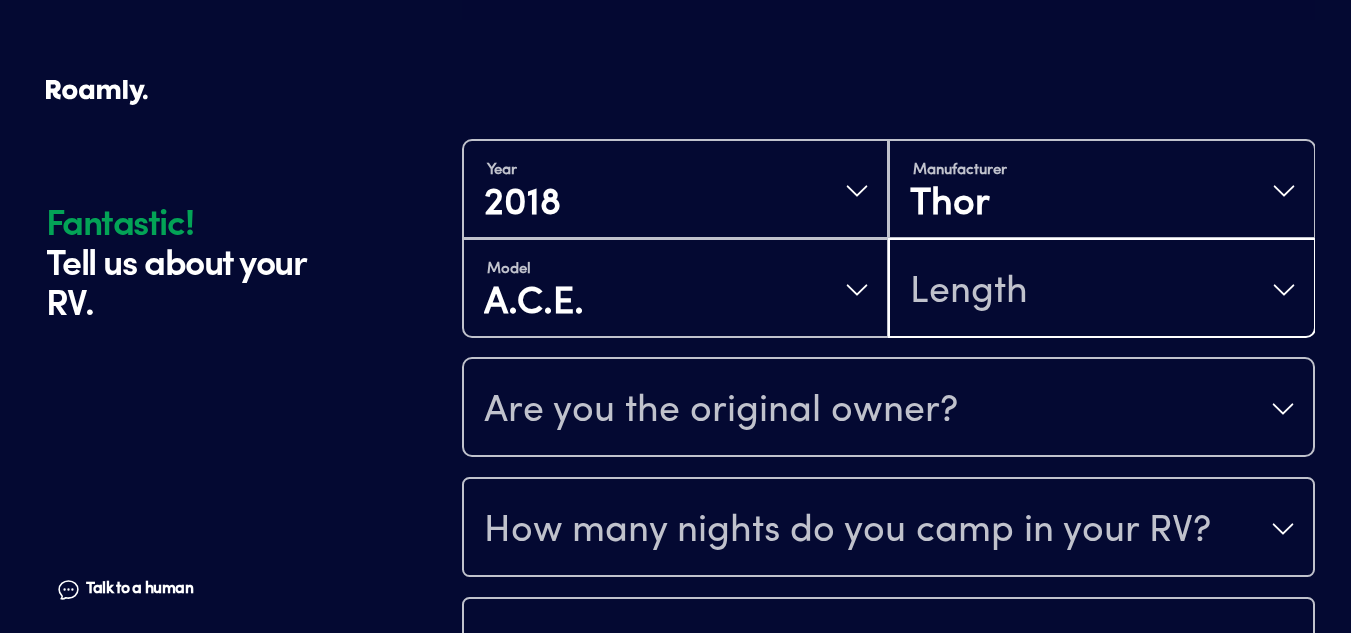 click on "Length" at bounding box center [969, 292] 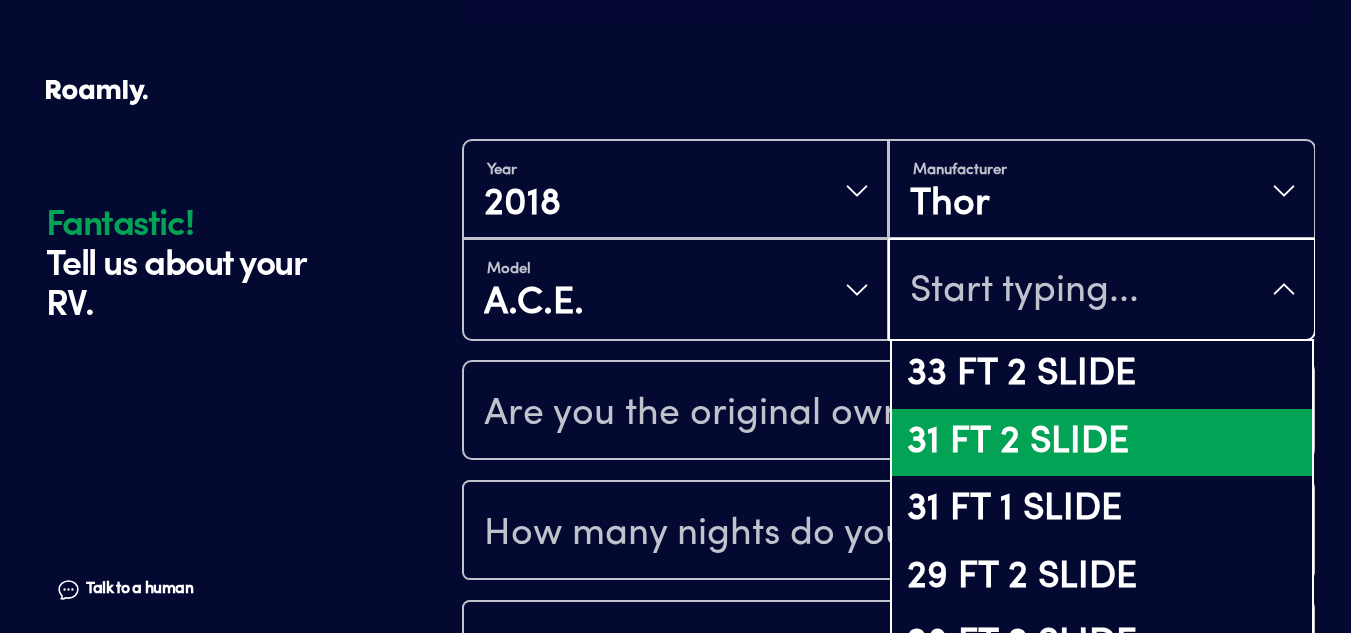 click on "31 FT 2 SLIDE" at bounding box center [1101, 443] 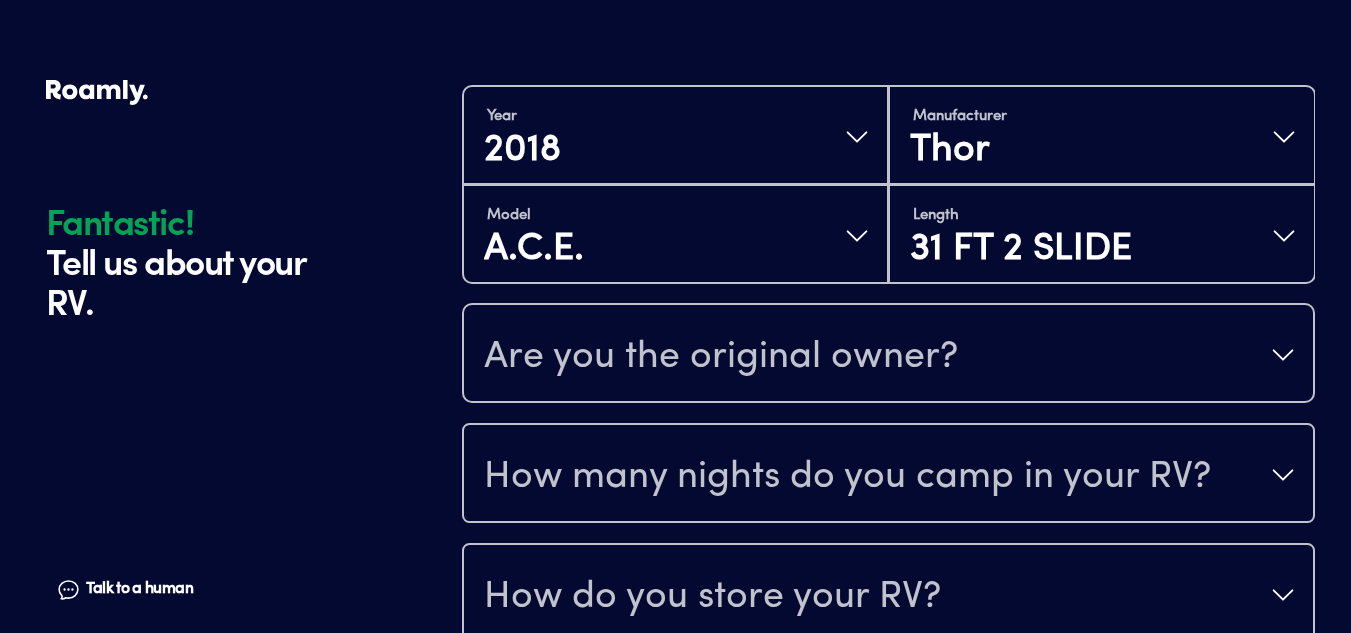 scroll, scrollTop: 490, scrollLeft: 0, axis: vertical 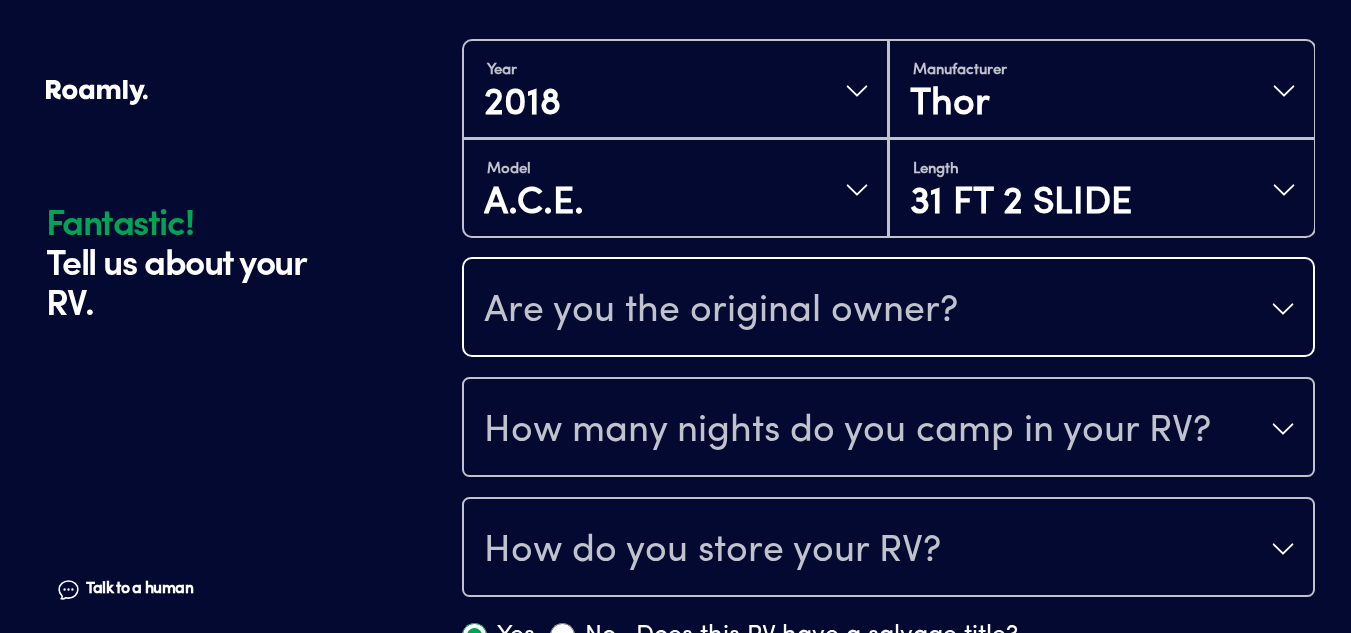 click on "Are you the original owner?" at bounding box center [721, 311] 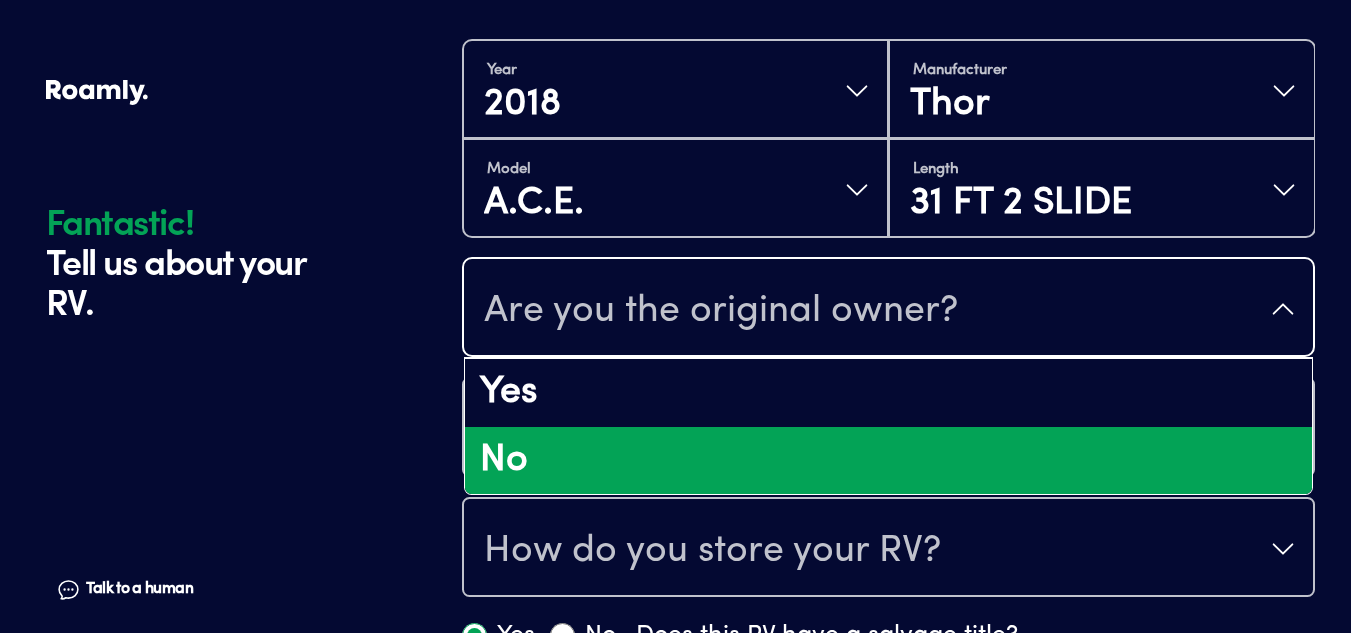 click on "No" at bounding box center [888, 461] 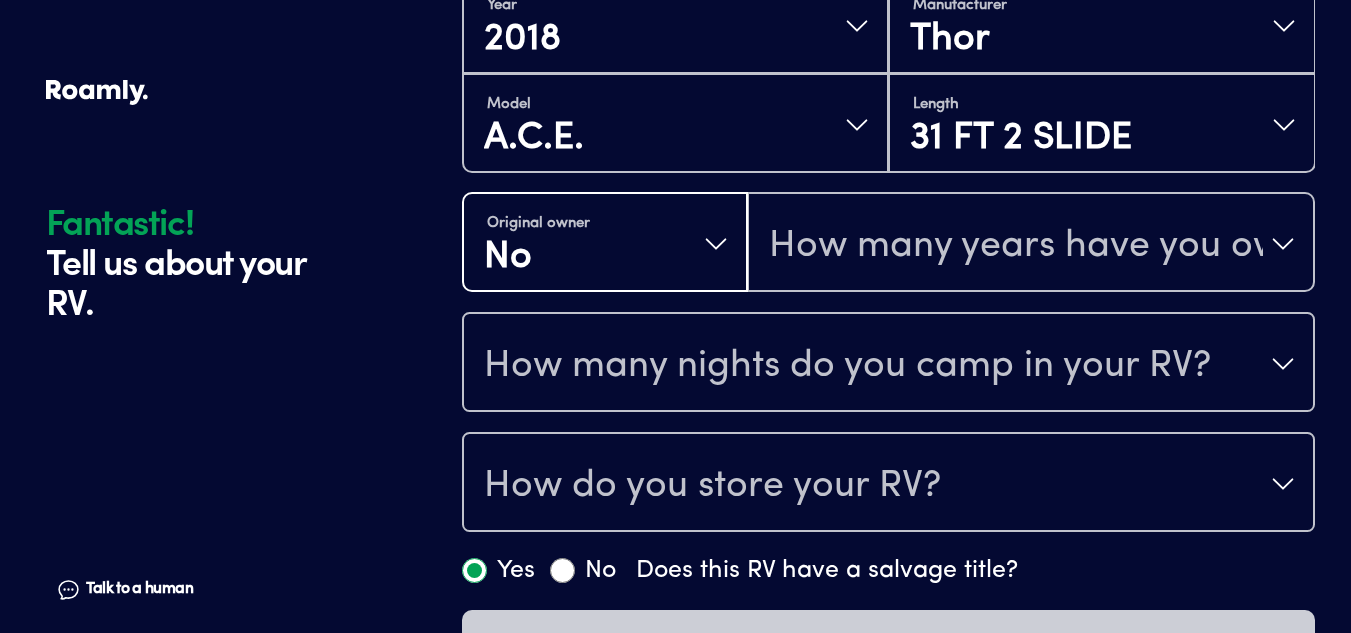 scroll, scrollTop: 590, scrollLeft: 0, axis: vertical 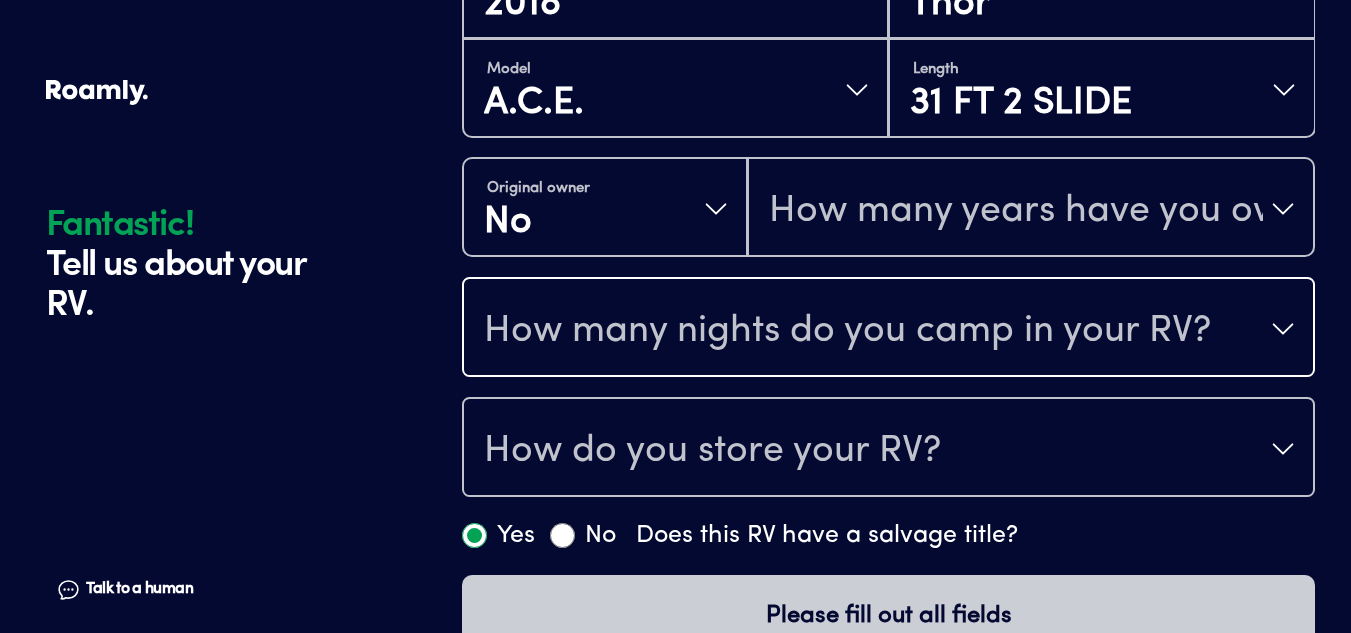 click on "How many nights do you camp in your RV?" at bounding box center [888, 329] 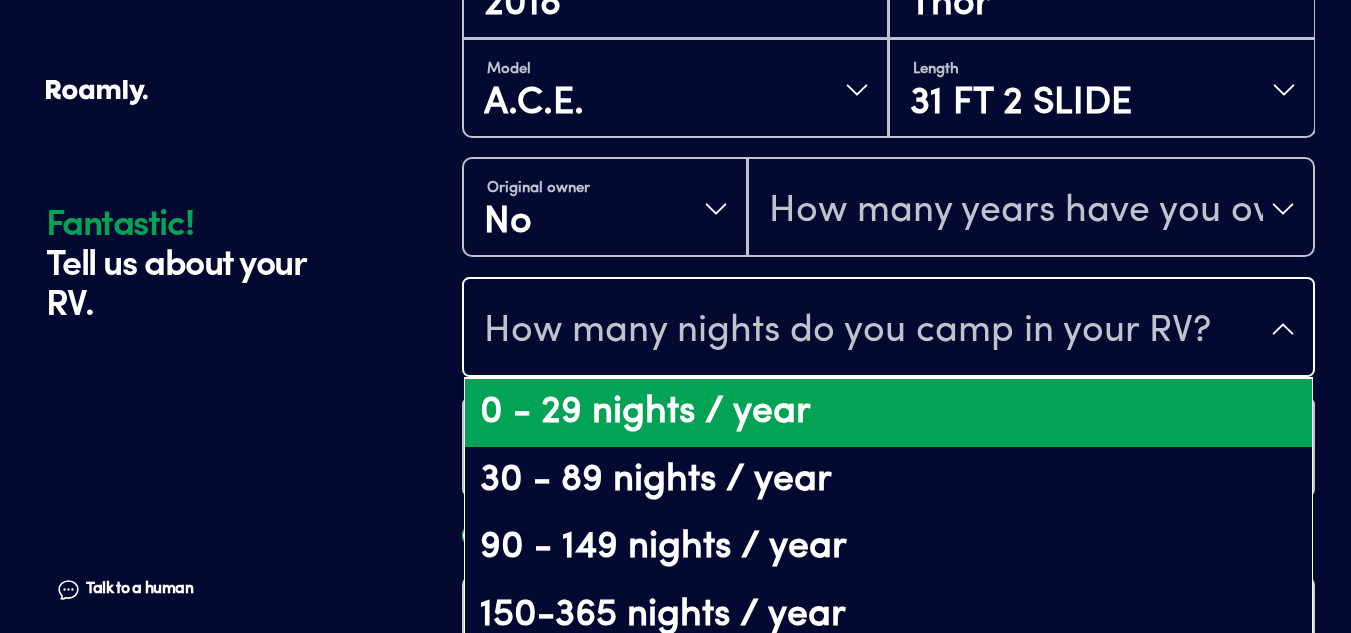 click on "0 - 29 nights / year" at bounding box center [888, 413] 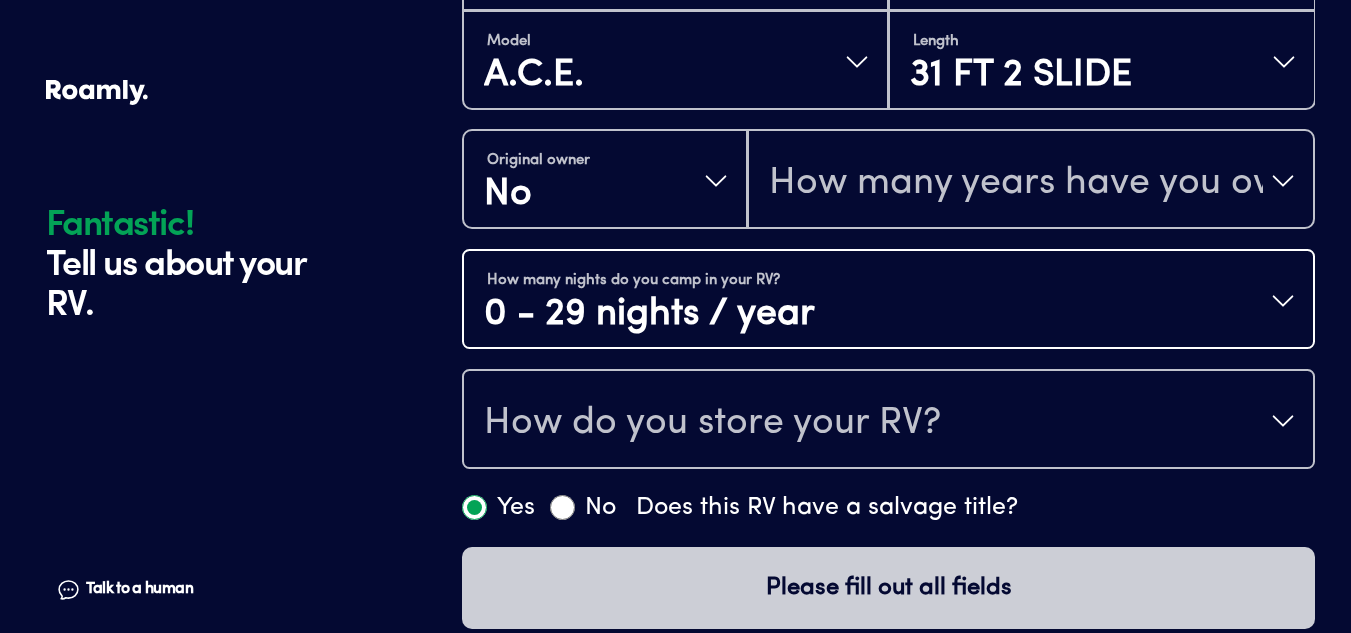 scroll, scrollTop: 644, scrollLeft: 0, axis: vertical 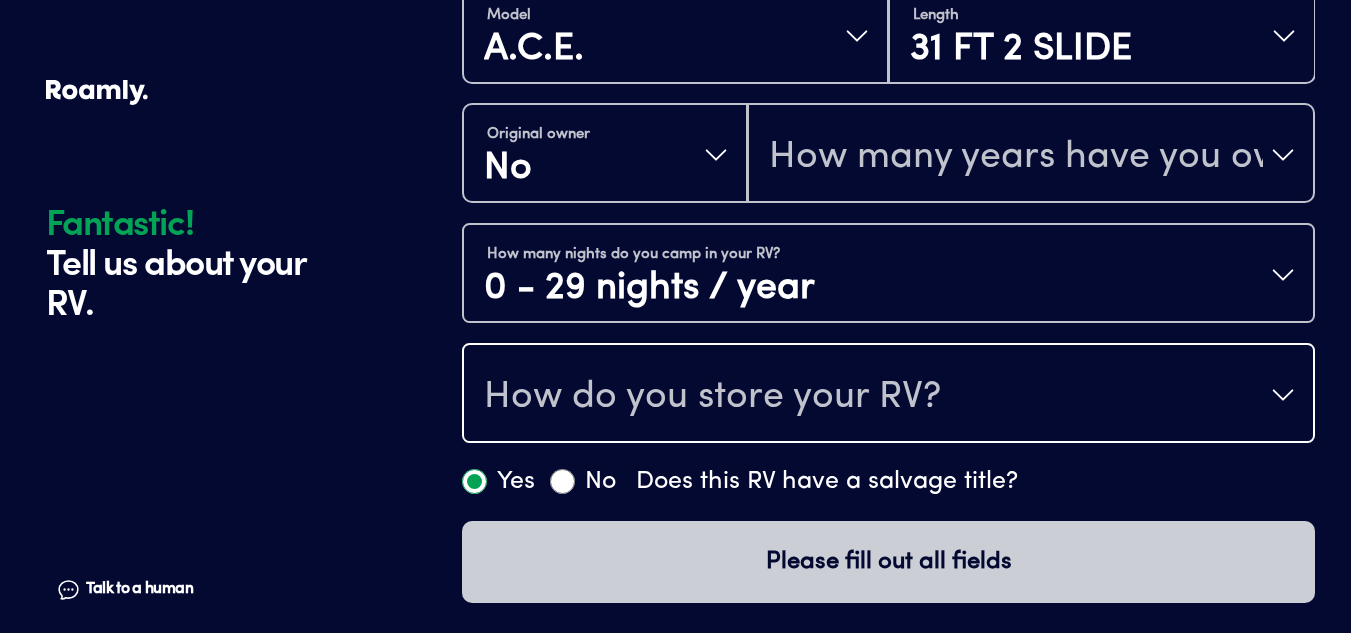 click on "How do you store your RV?" at bounding box center [712, 397] 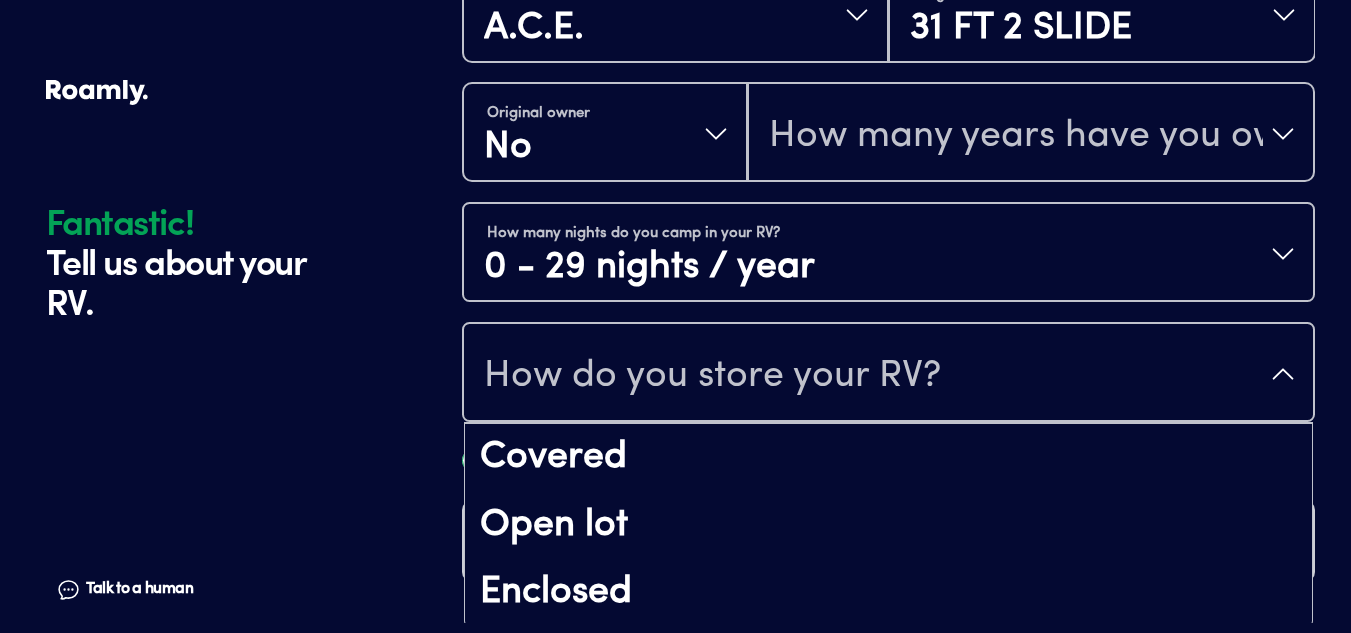 scroll, scrollTop: 26, scrollLeft: 0, axis: vertical 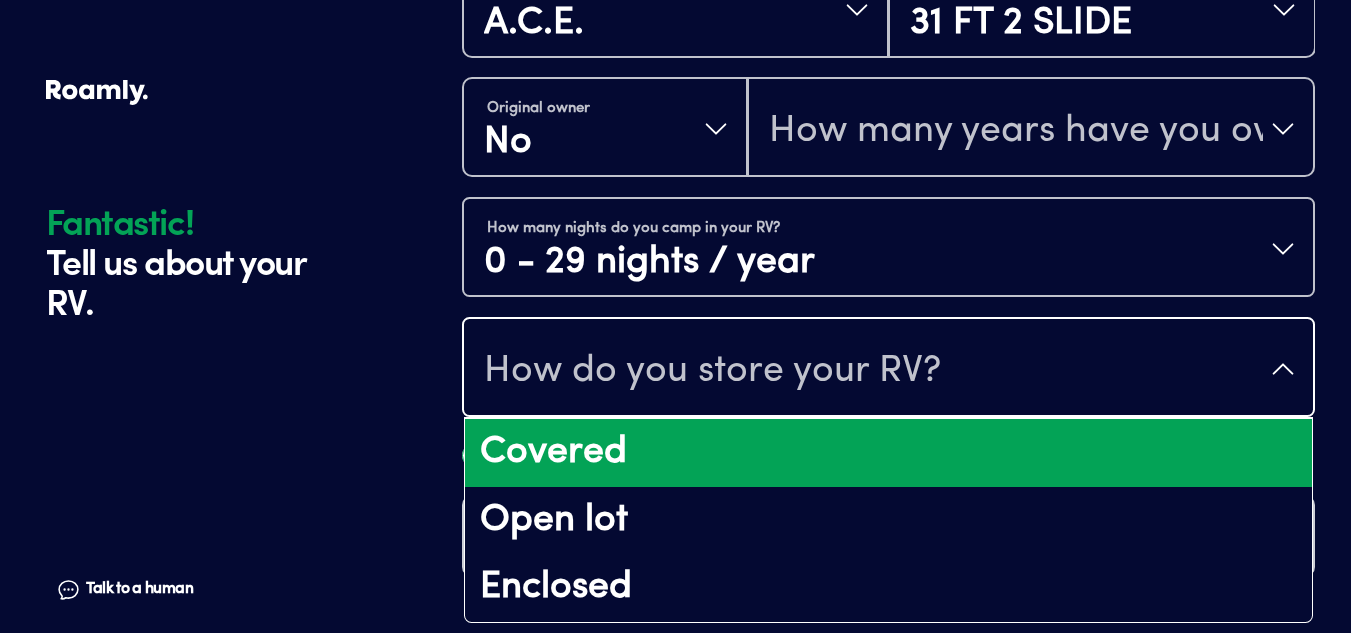 click on "Covered" at bounding box center (888, 453) 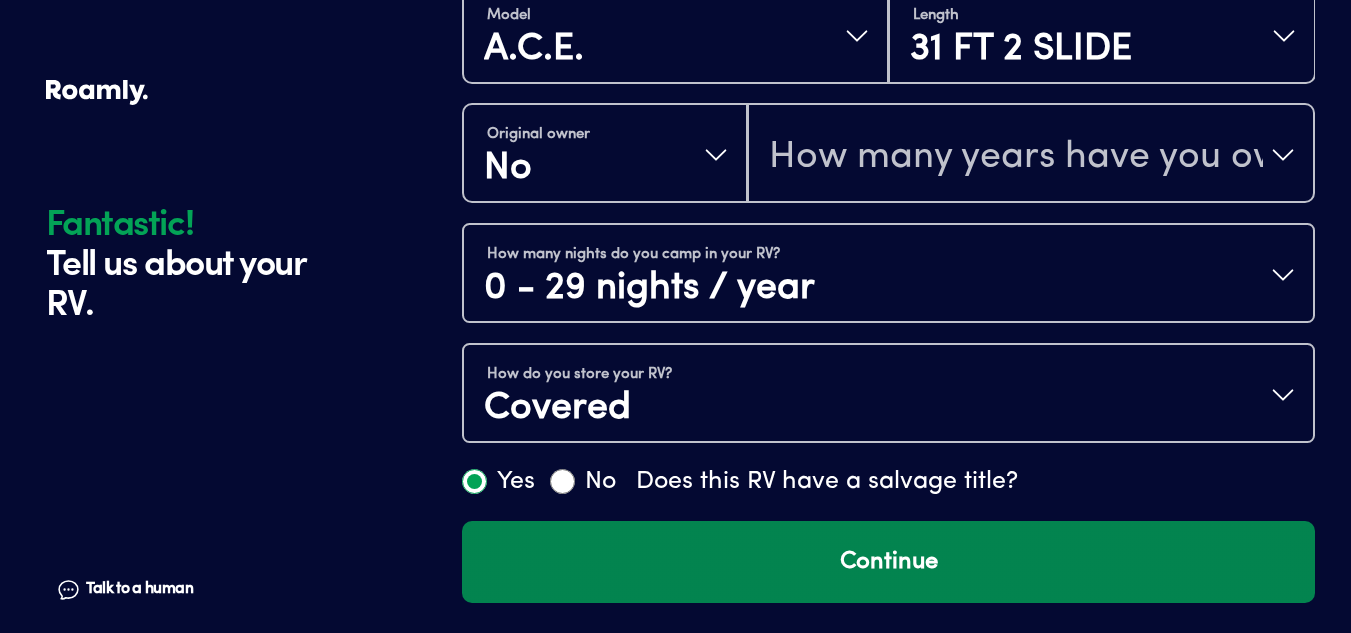 click on "Continue" at bounding box center [888, 562] 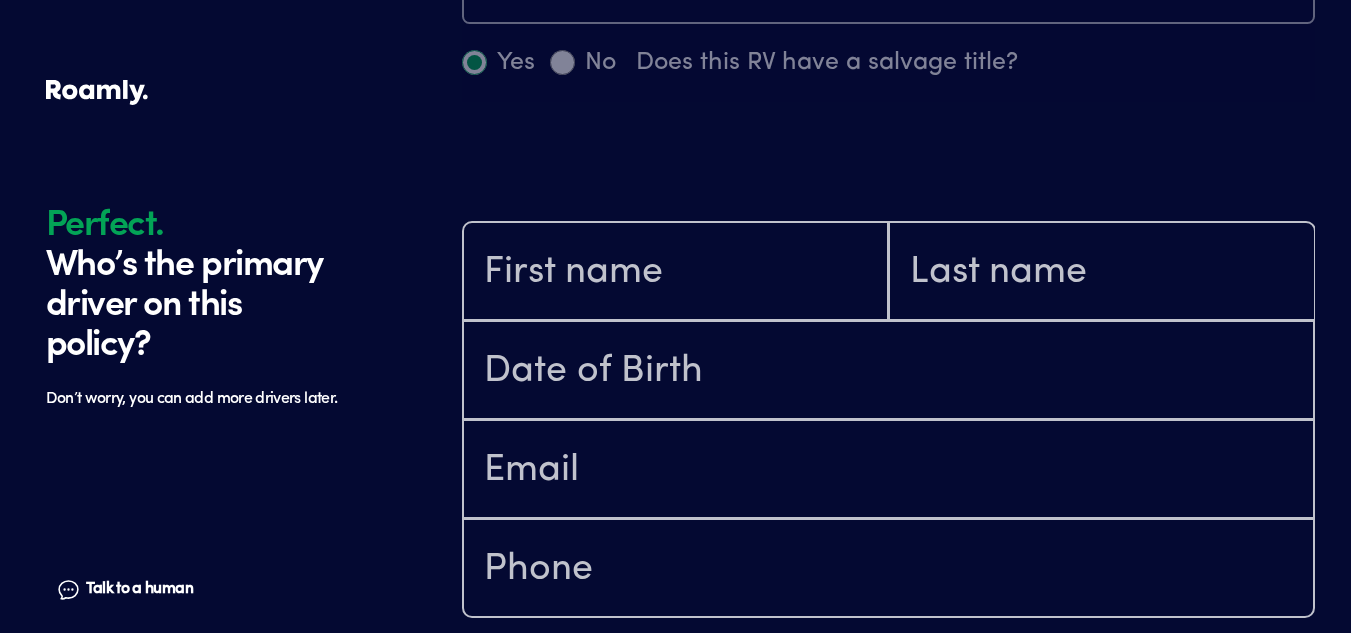 scroll, scrollTop: 1185, scrollLeft: 0, axis: vertical 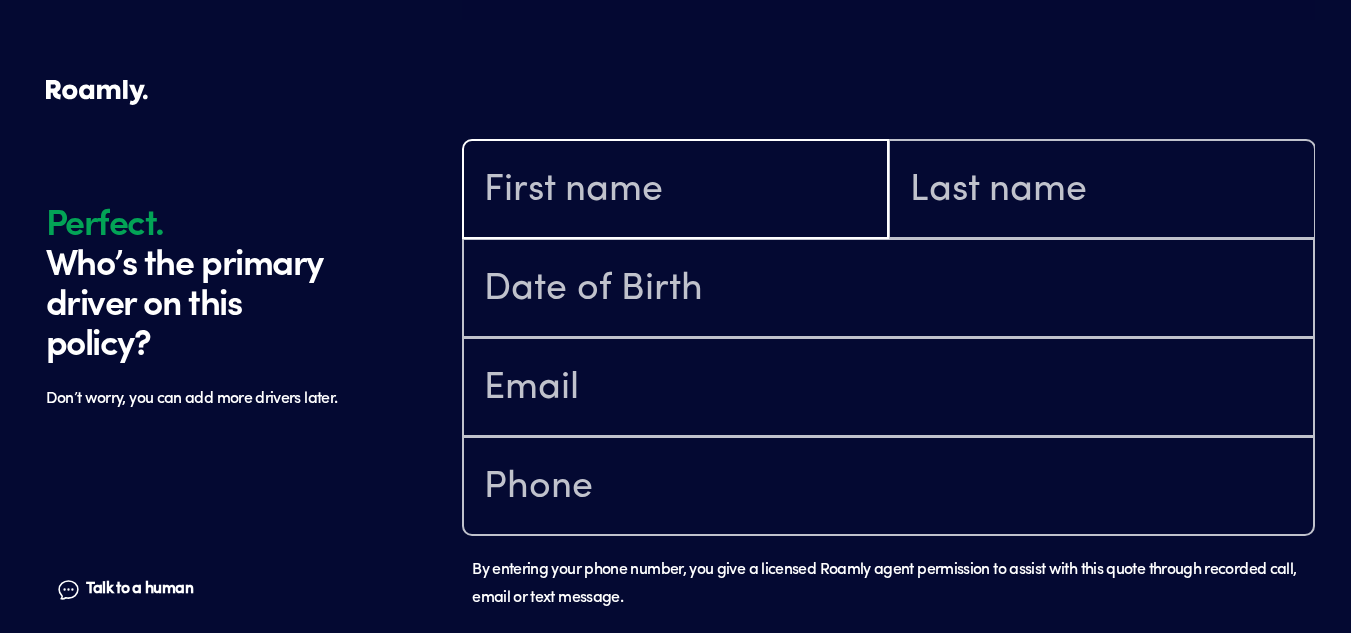 click at bounding box center [675, 191] 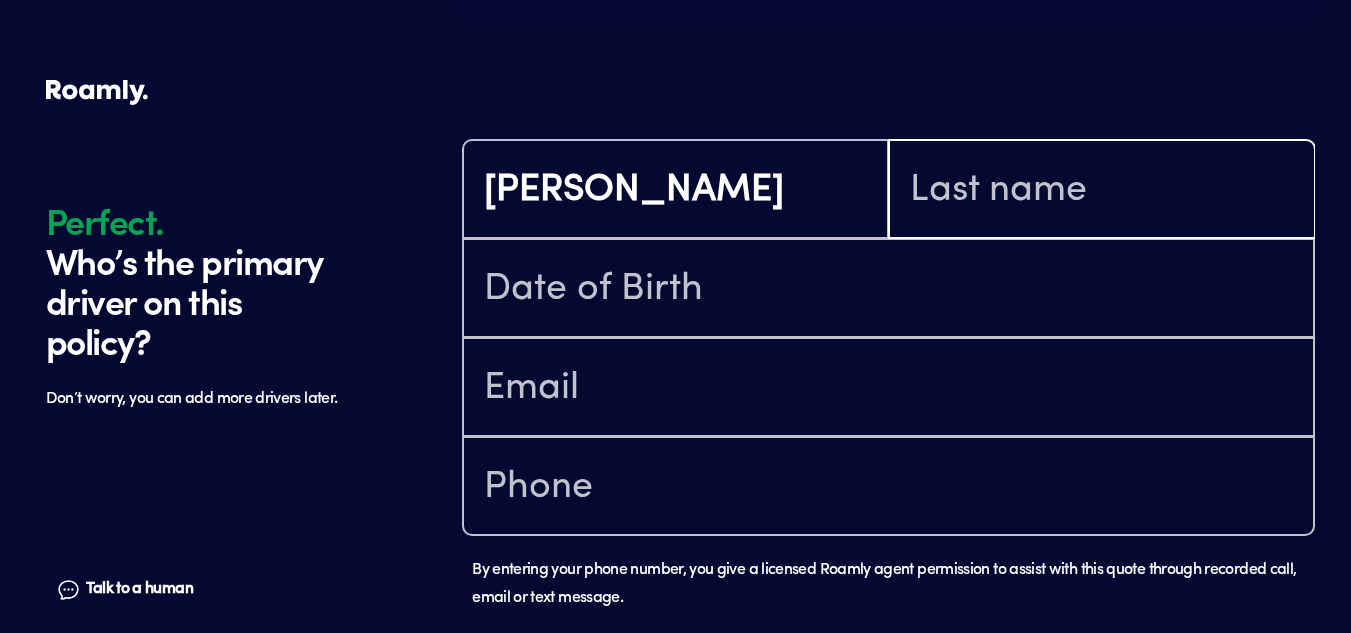 type on "mubasher" 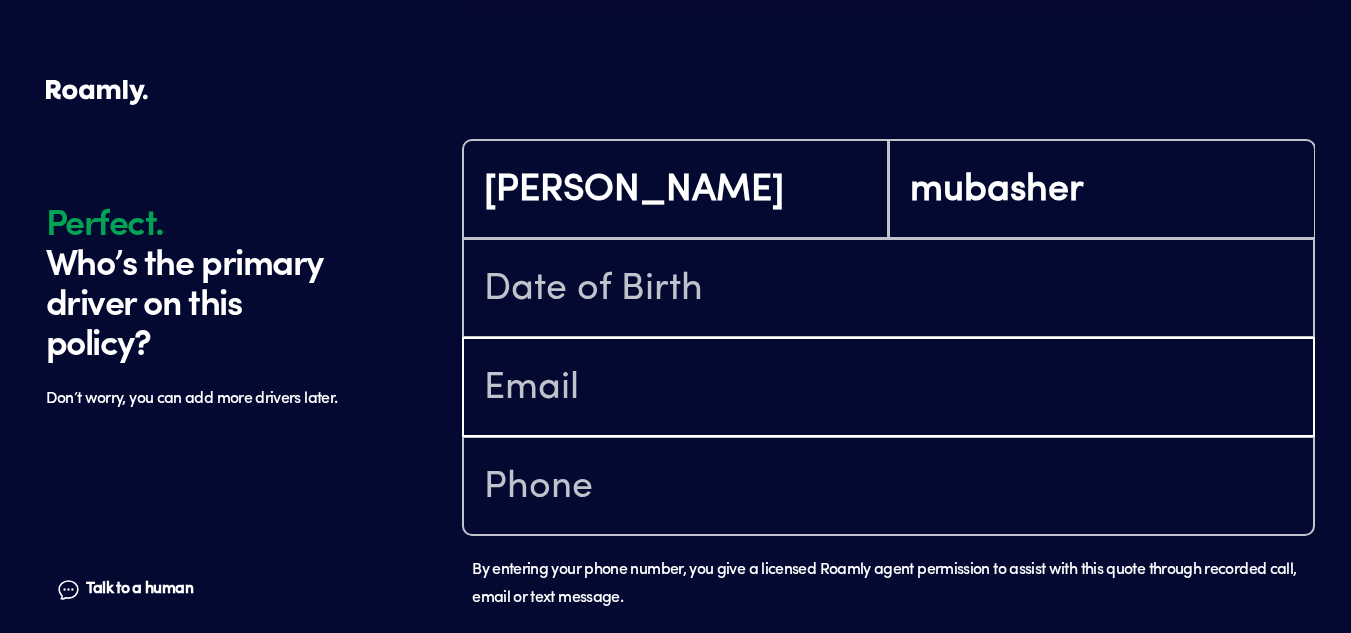 type on "[EMAIL_ADDRESS][DOMAIN_NAME]" 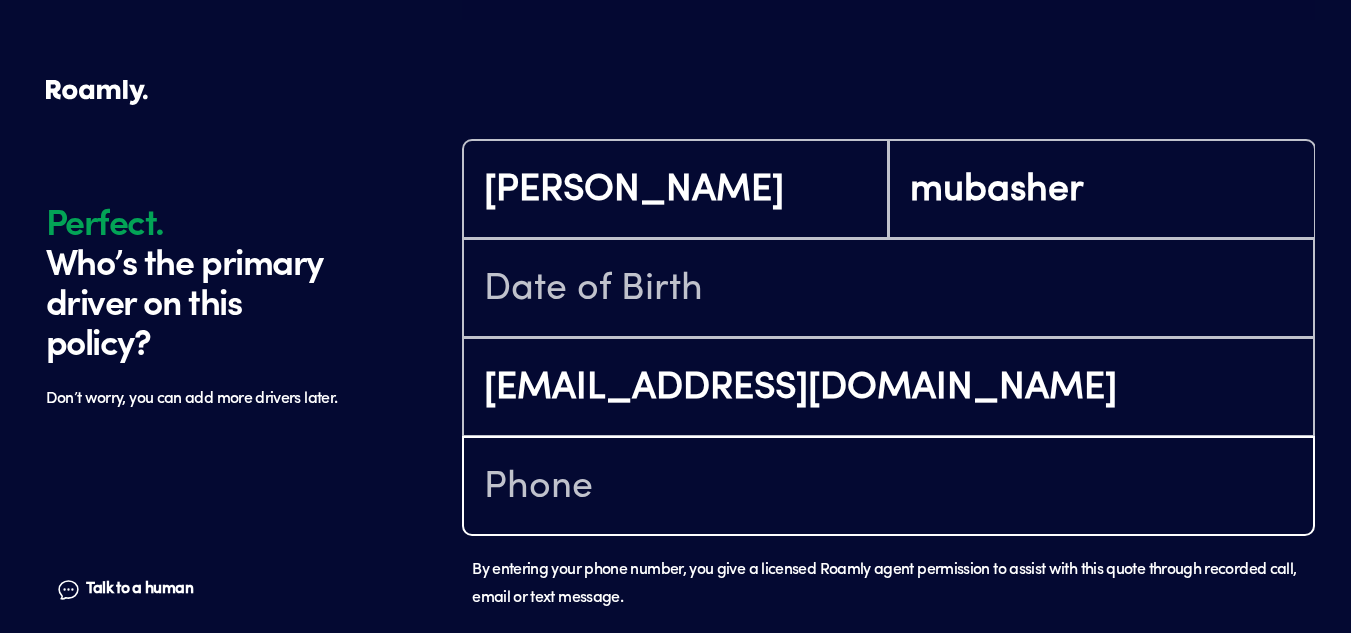 type on "[PHONE_NUMBER]" 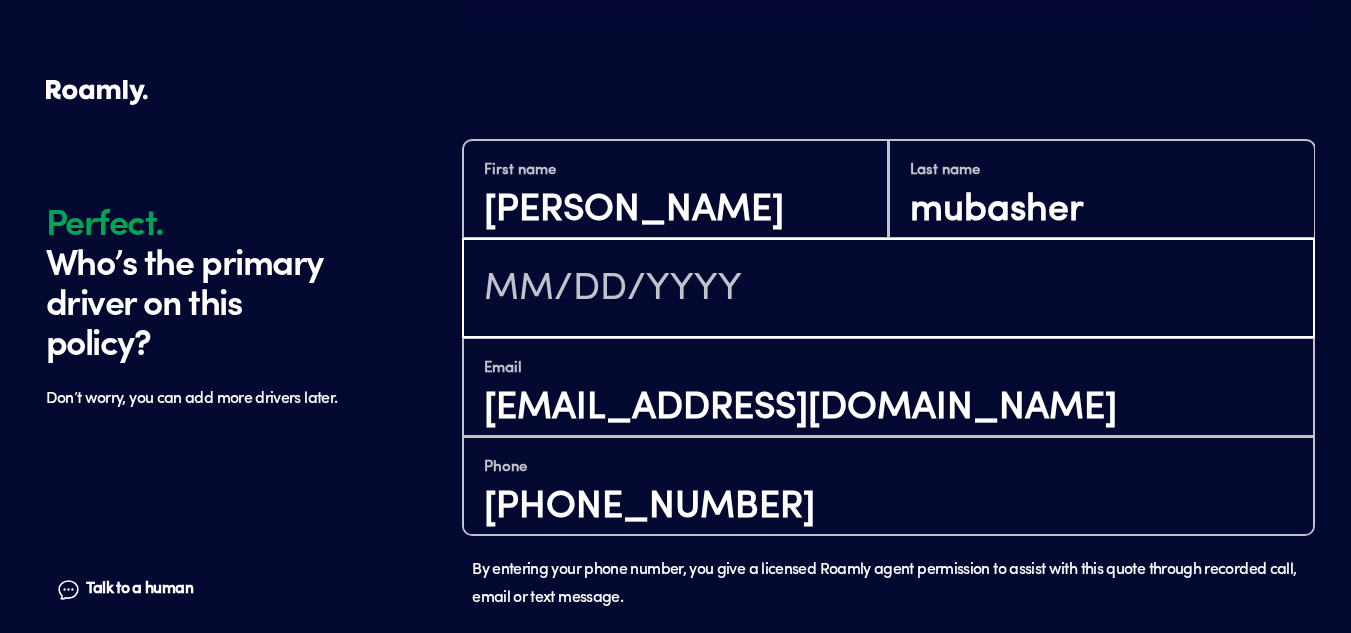 click at bounding box center (888, 290) 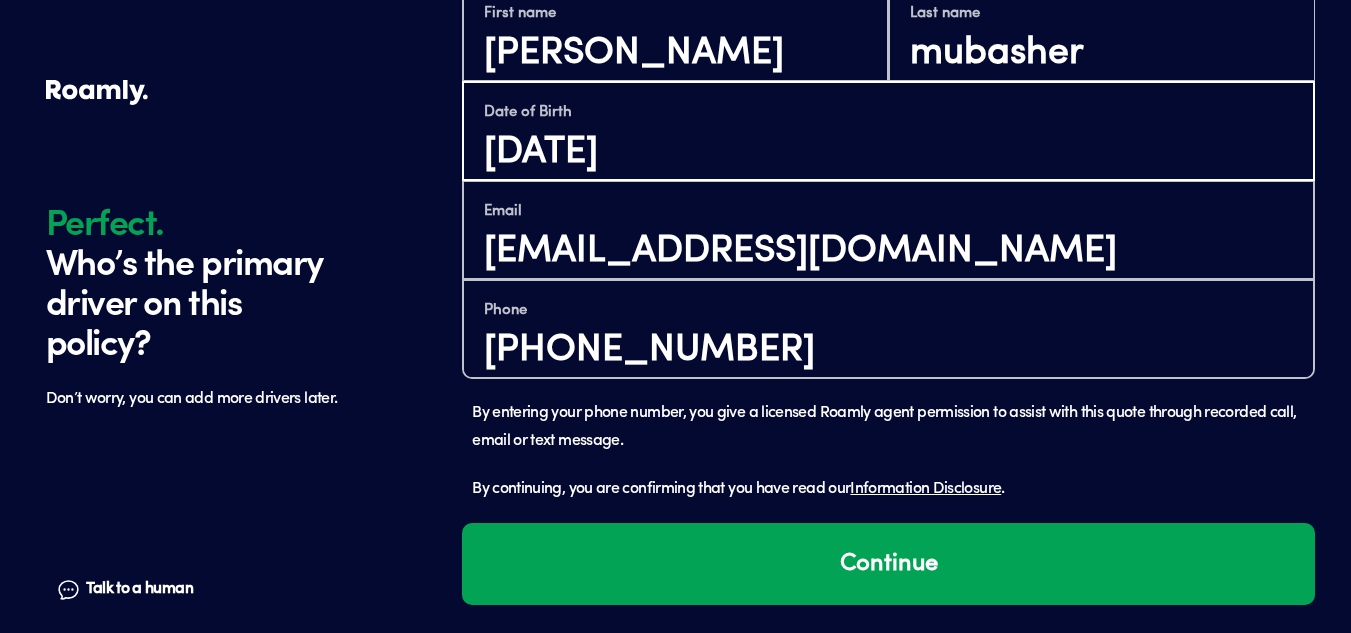 scroll, scrollTop: 1344, scrollLeft: 0, axis: vertical 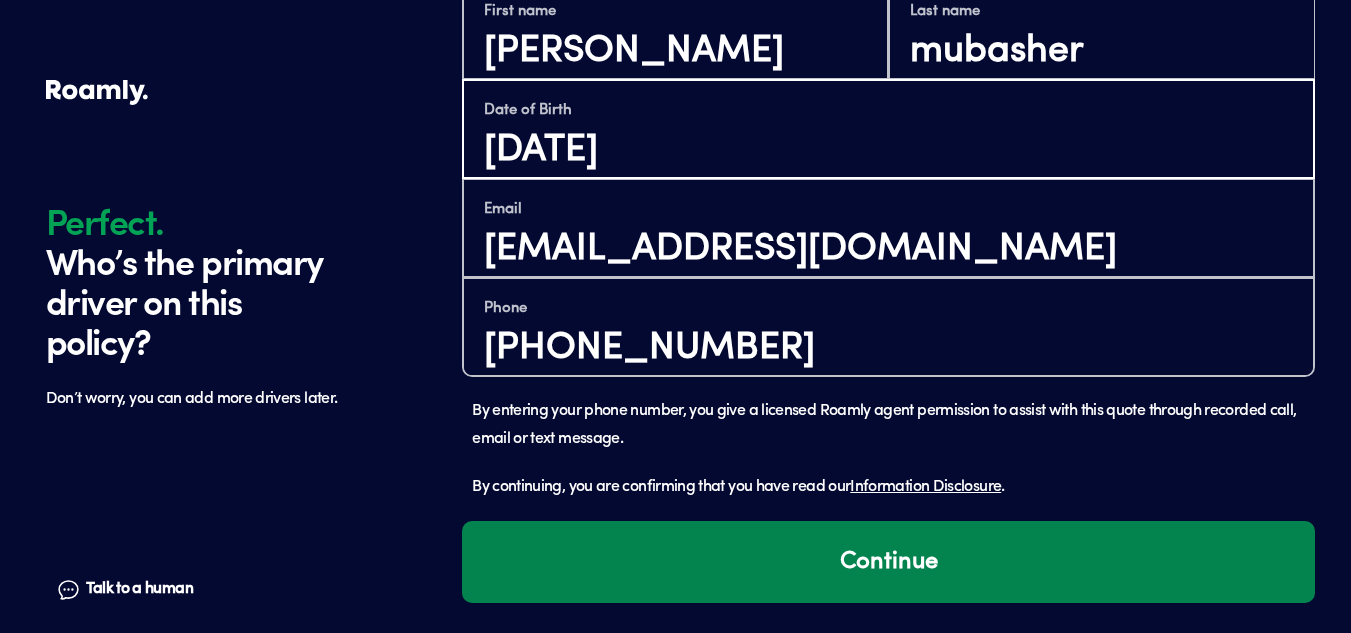 type on "[DATE]" 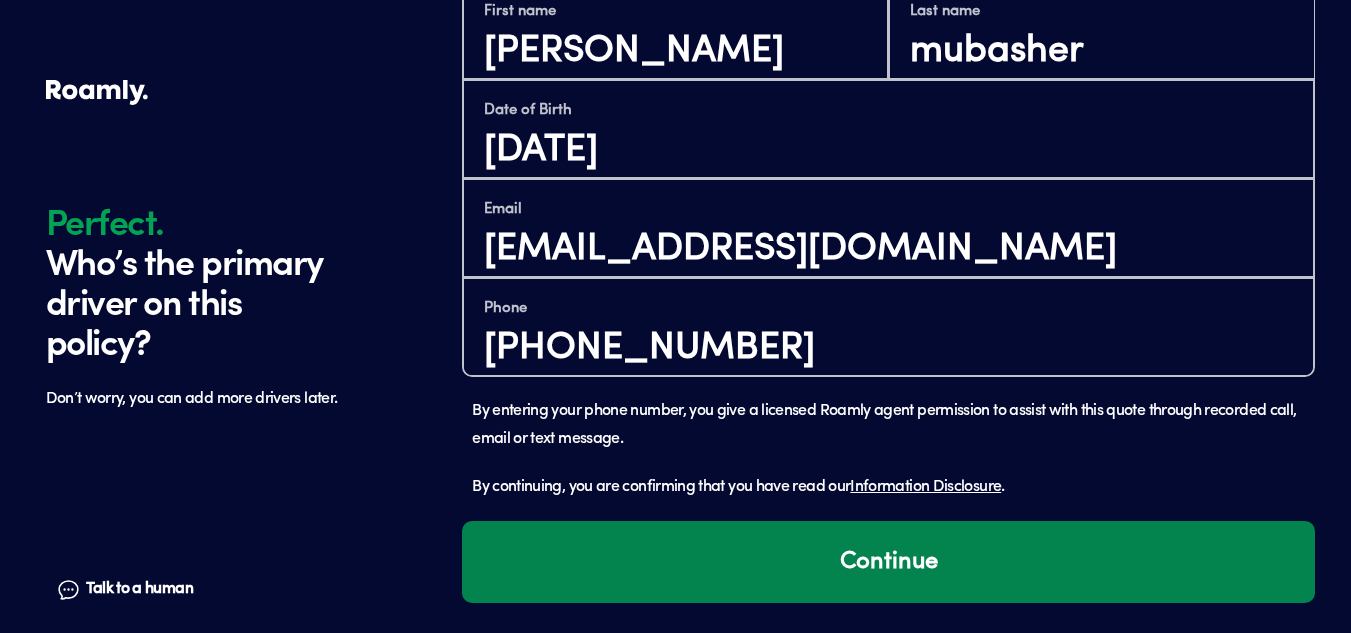 click on "Continue" at bounding box center (888, 562) 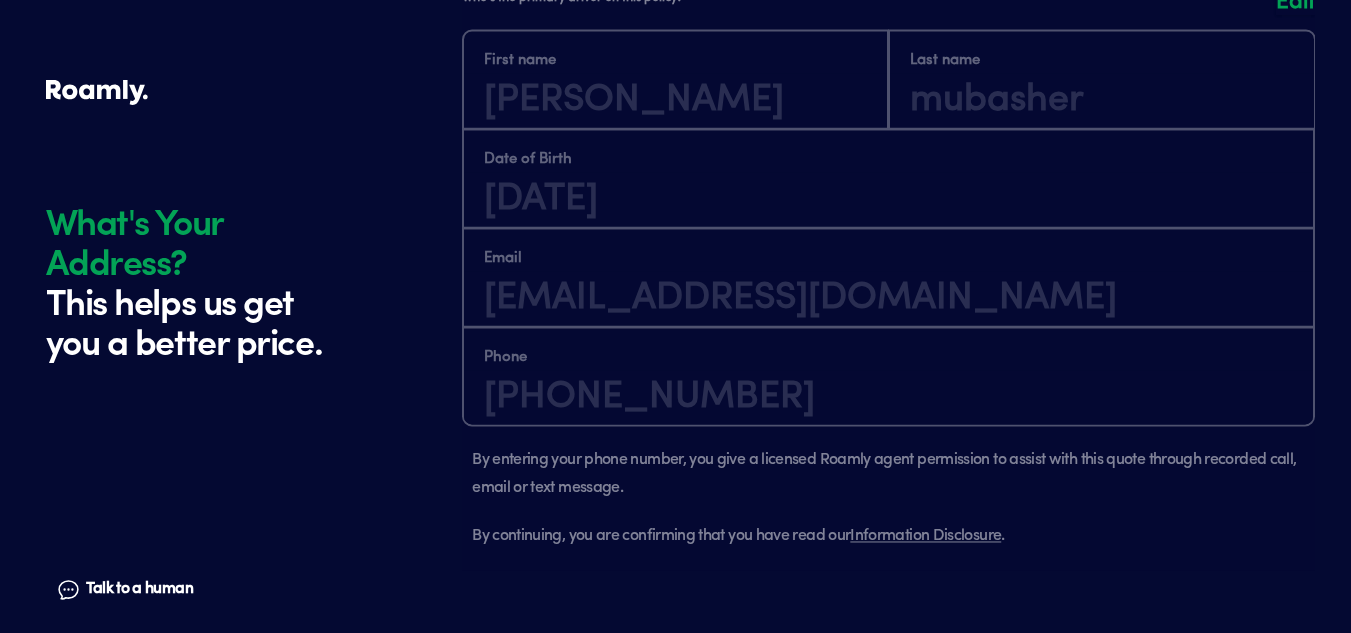 scroll, scrollTop: 1885, scrollLeft: 0, axis: vertical 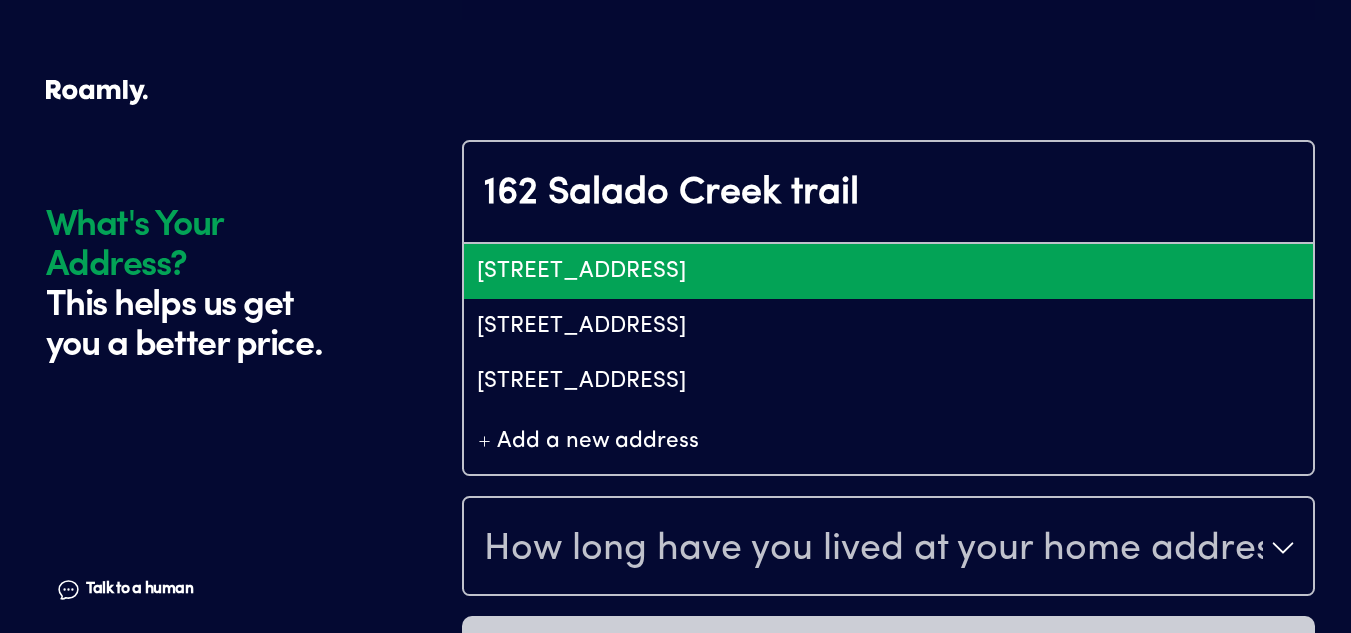 click on "[STREET_ADDRESS]" at bounding box center [888, 271] 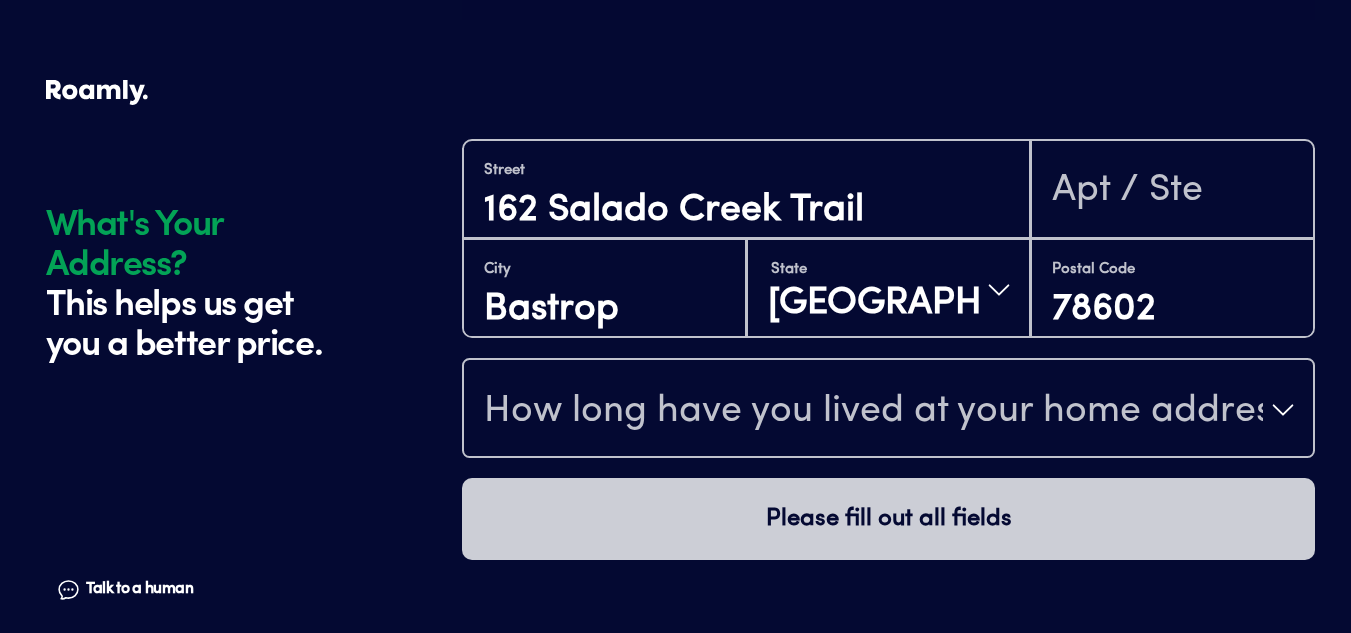 scroll, scrollTop: 1888, scrollLeft: 0, axis: vertical 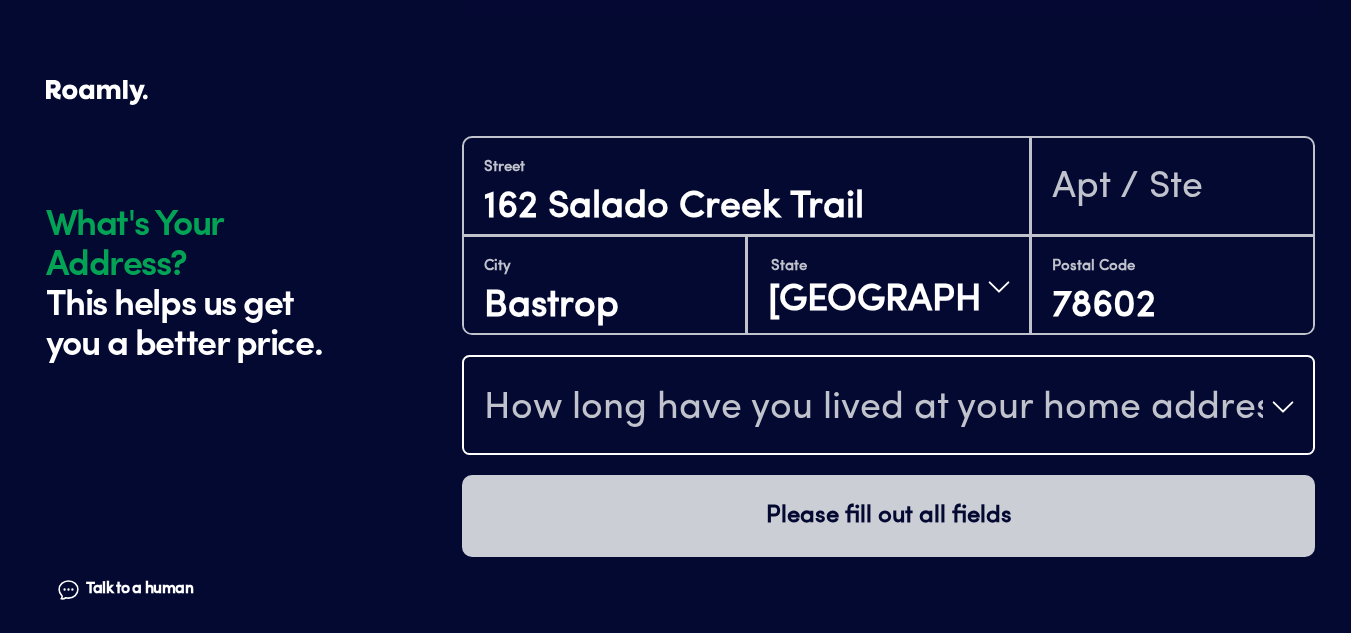 click on "How long have you lived at your home address?" at bounding box center (873, 409) 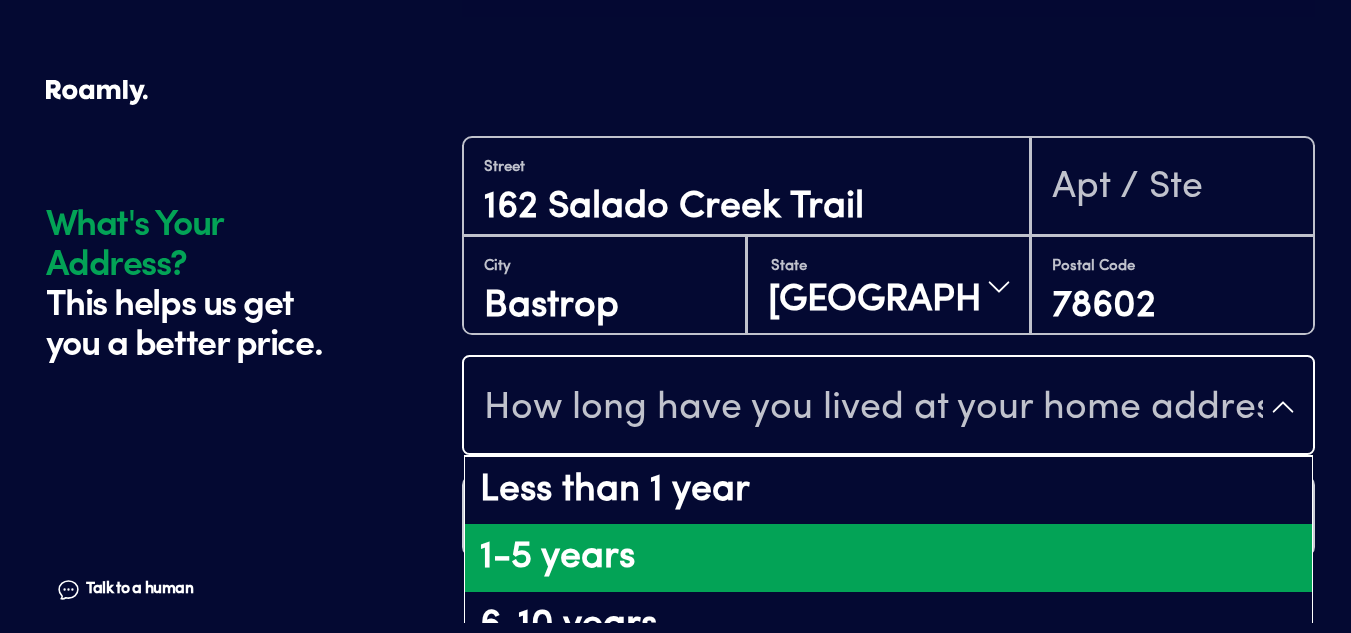 click on "1-5 years" at bounding box center (888, 558) 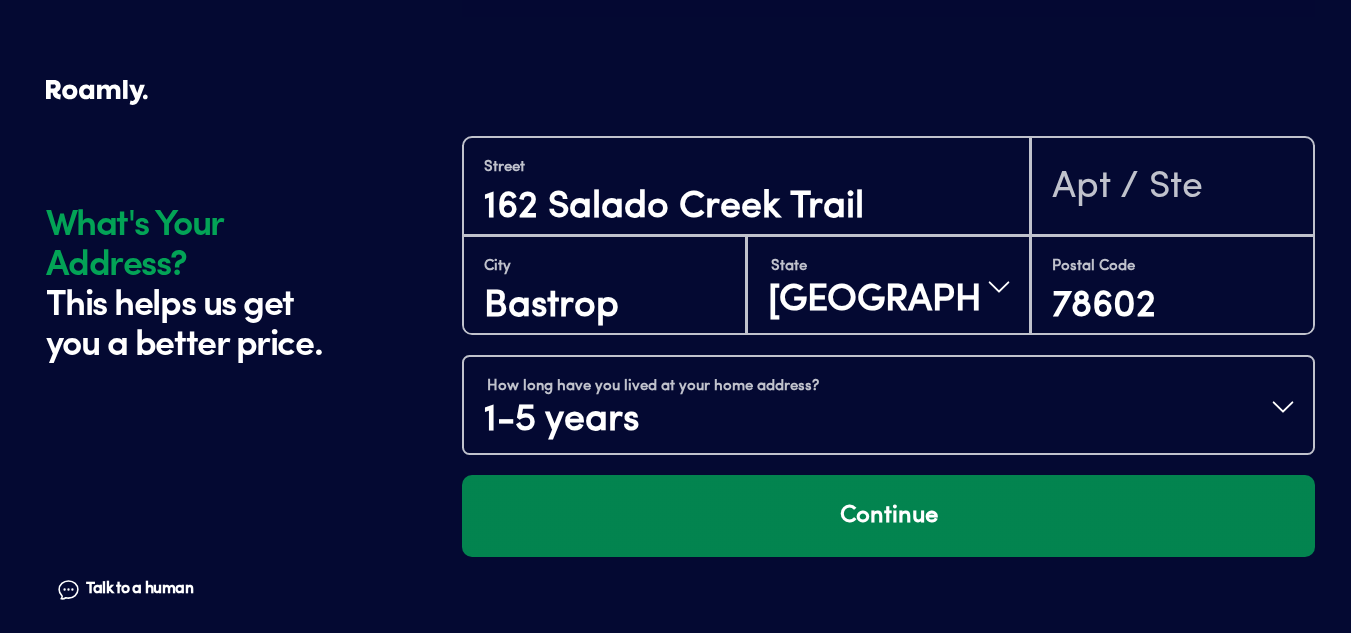 click on "Continue" at bounding box center (888, 516) 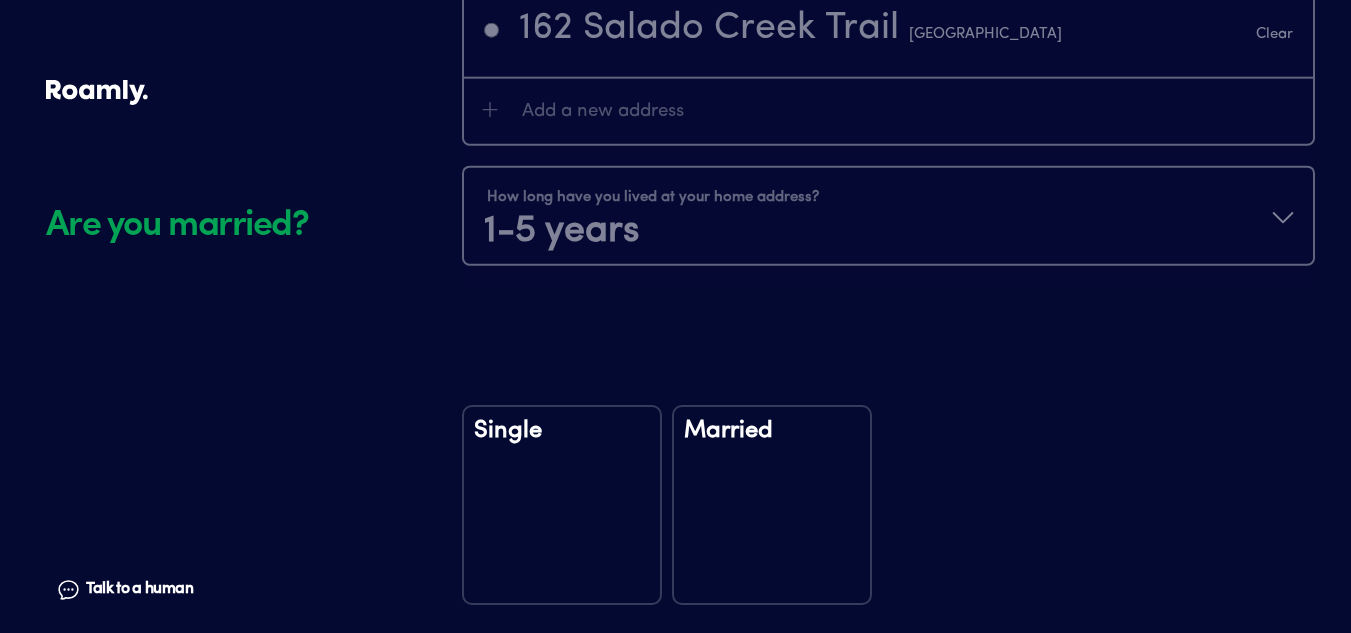 scroll, scrollTop: 2356, scrollLeft: 0, axis: vertical 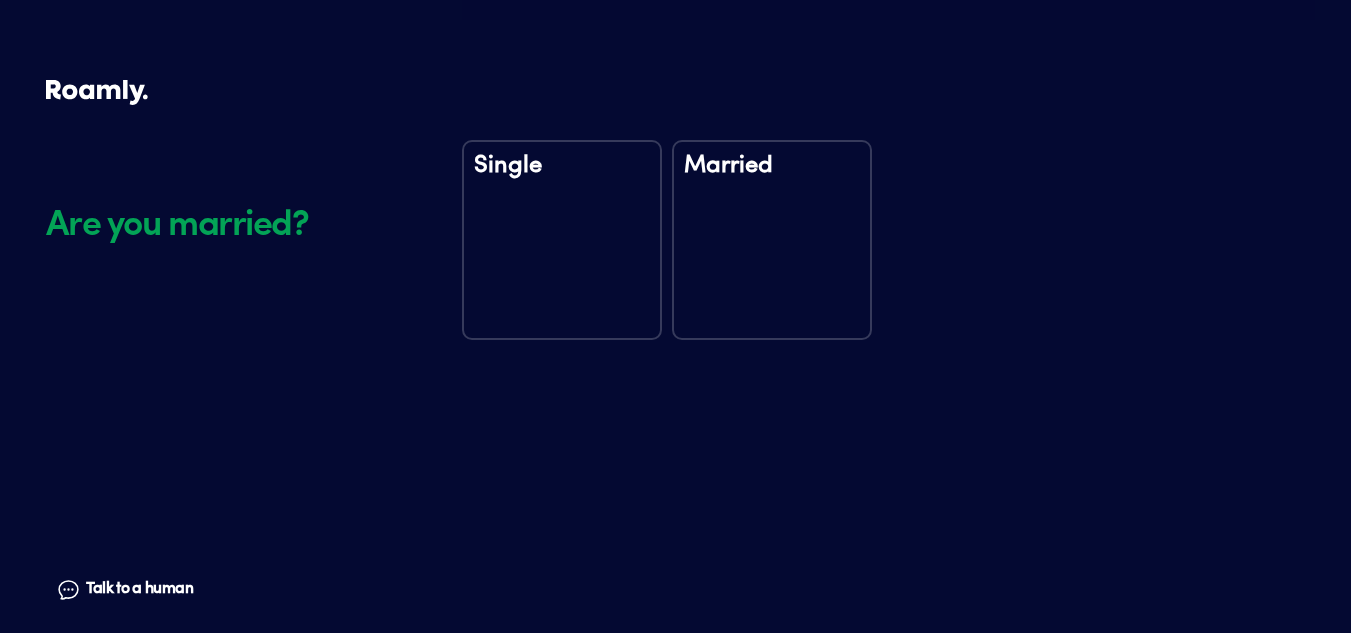 click on "Married" at bounding box center (772, 240) 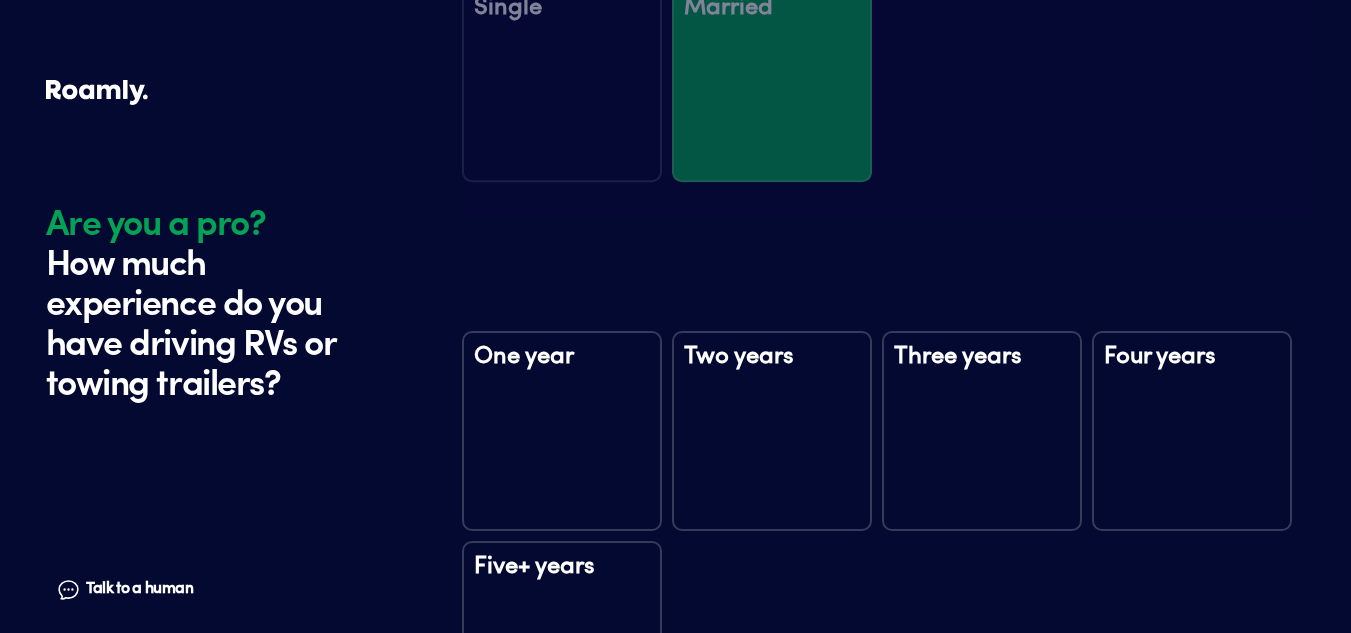 scroll, scrollTop: 2746, scrollLeft: 0, axis: vertical 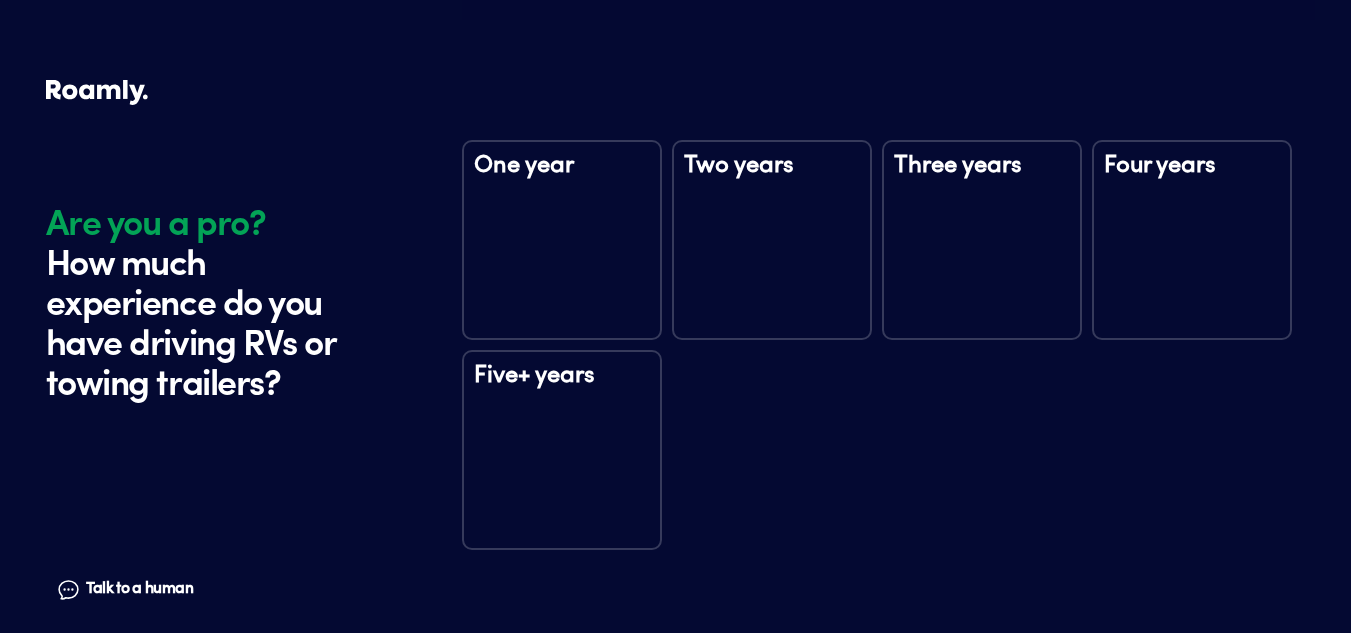 click on "Three years" at bounding box center (982, 240) 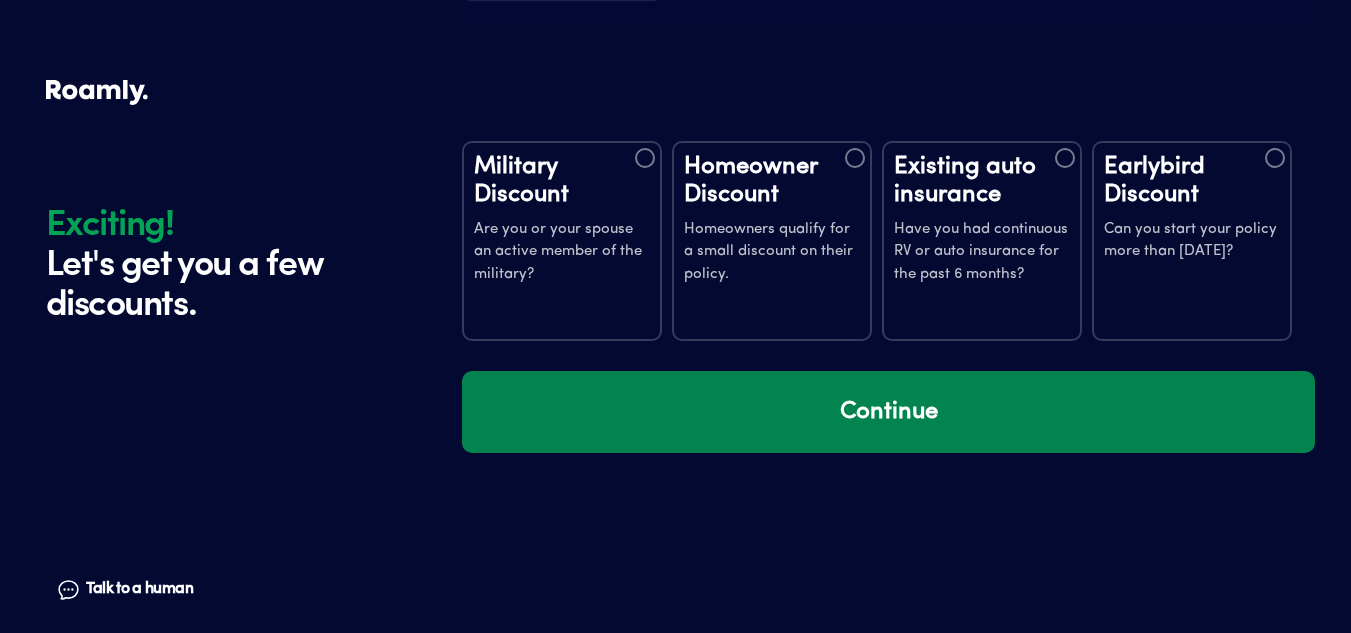 scroll, scrollTop: 3336, scrollLeft: 0, axis: vertical 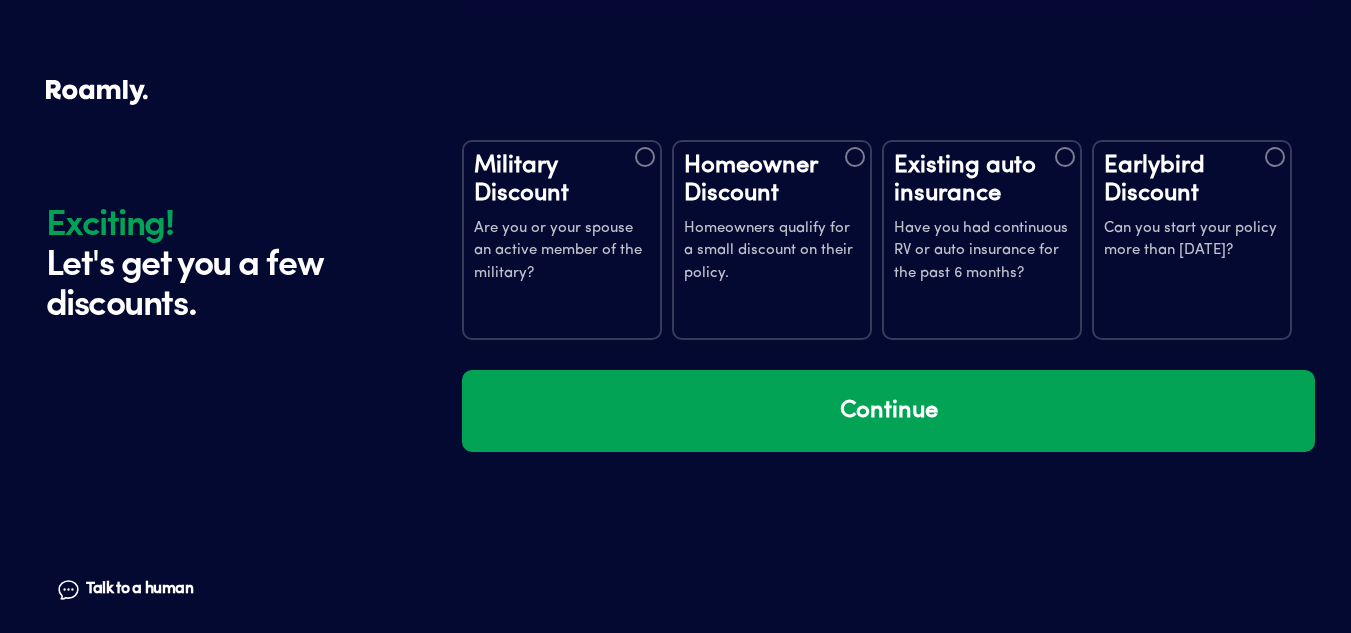 click at bounding box center (855, 157) 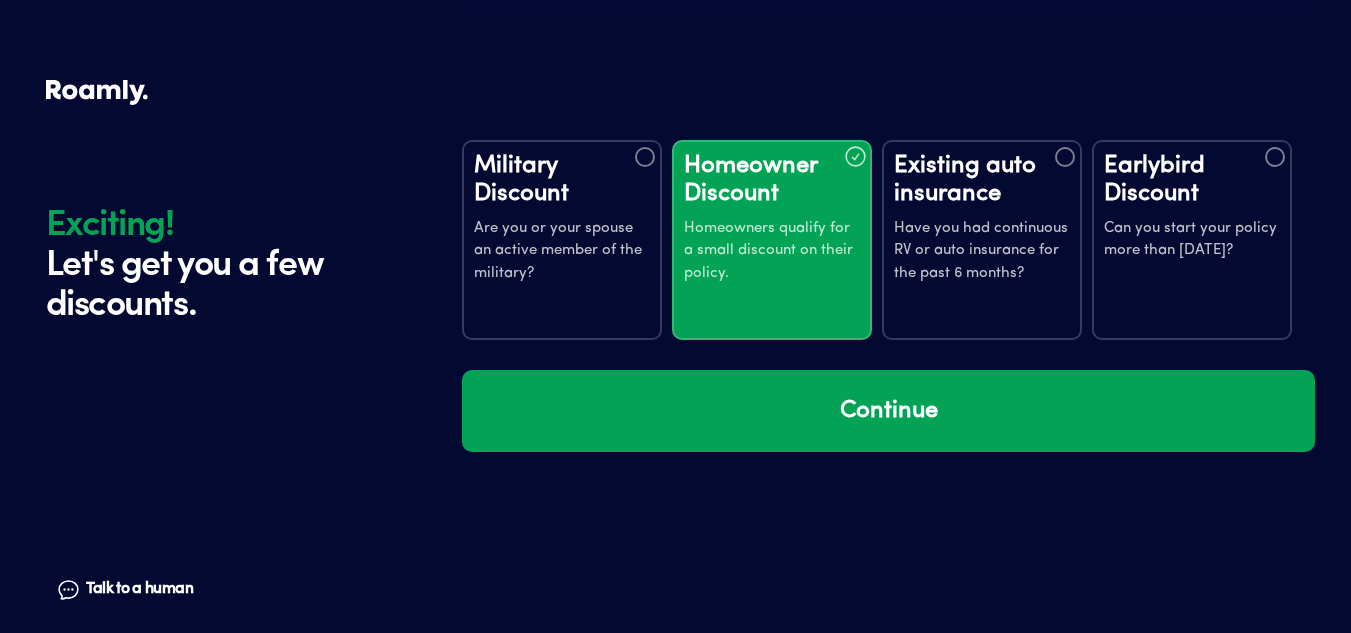 click at bounding box center (1065, 157) 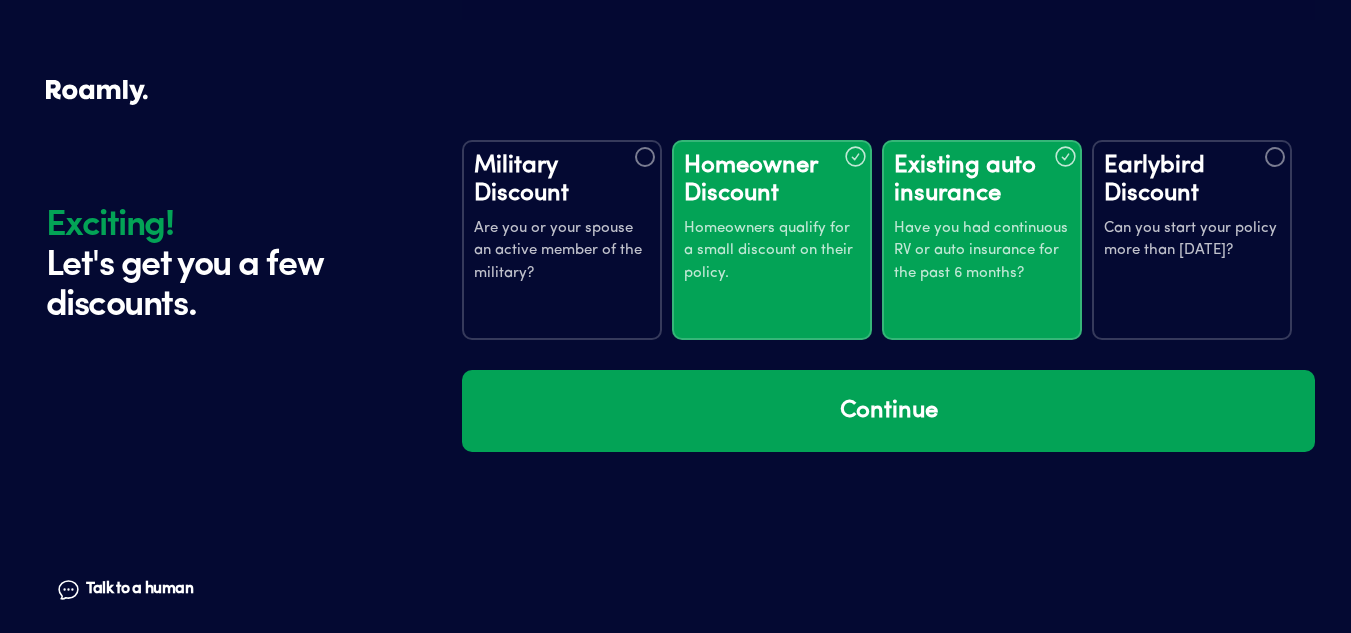 click at bounding box center (1275, 157) 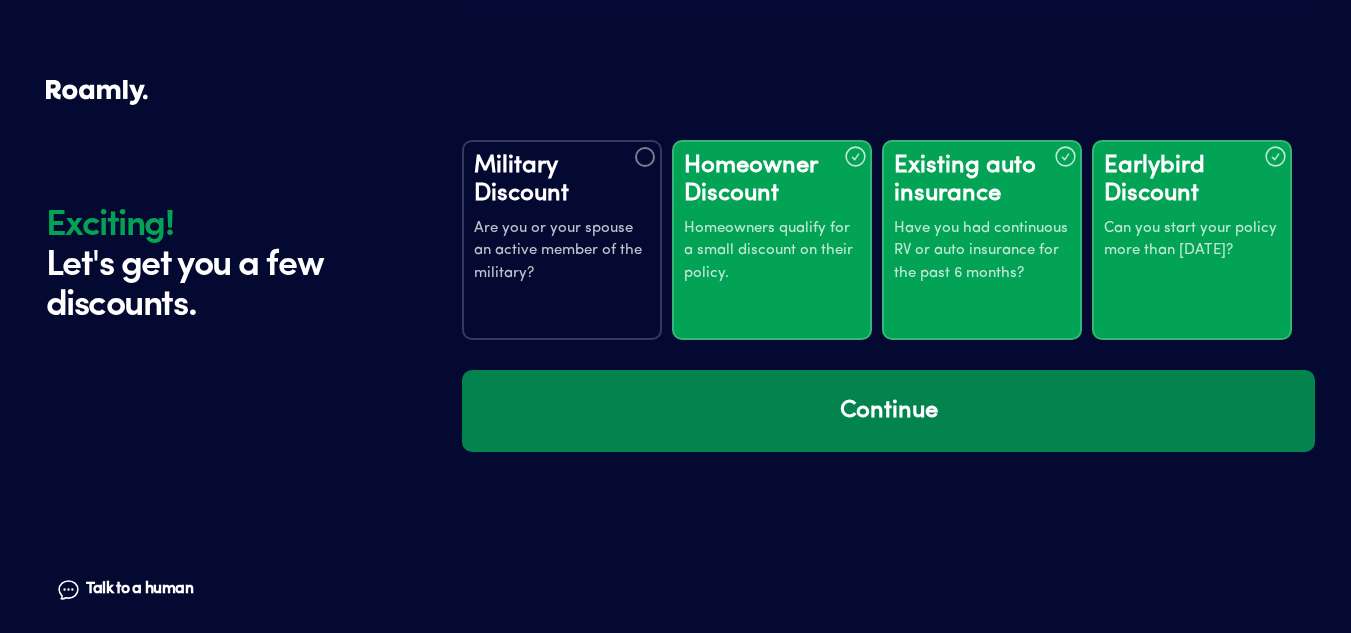 click on "Continue" at bounding box center (888, 411) 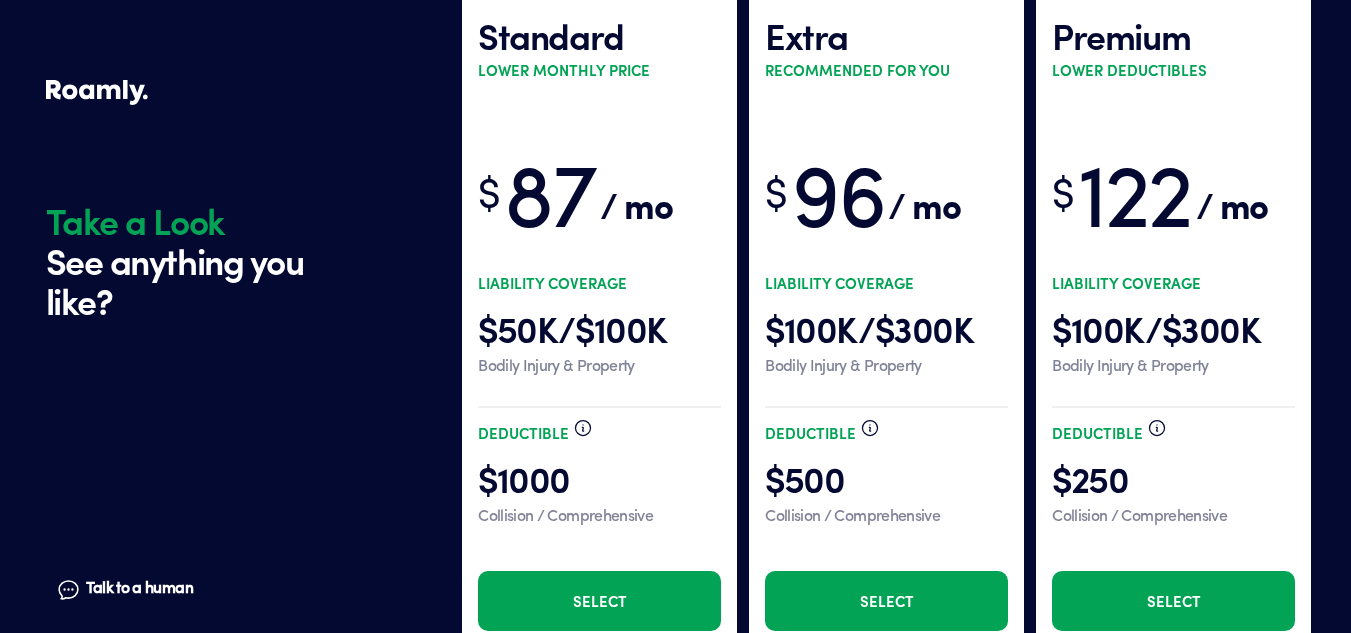 scroll, scrollTop: 3926, scrollLeft: 0, axis: vertical 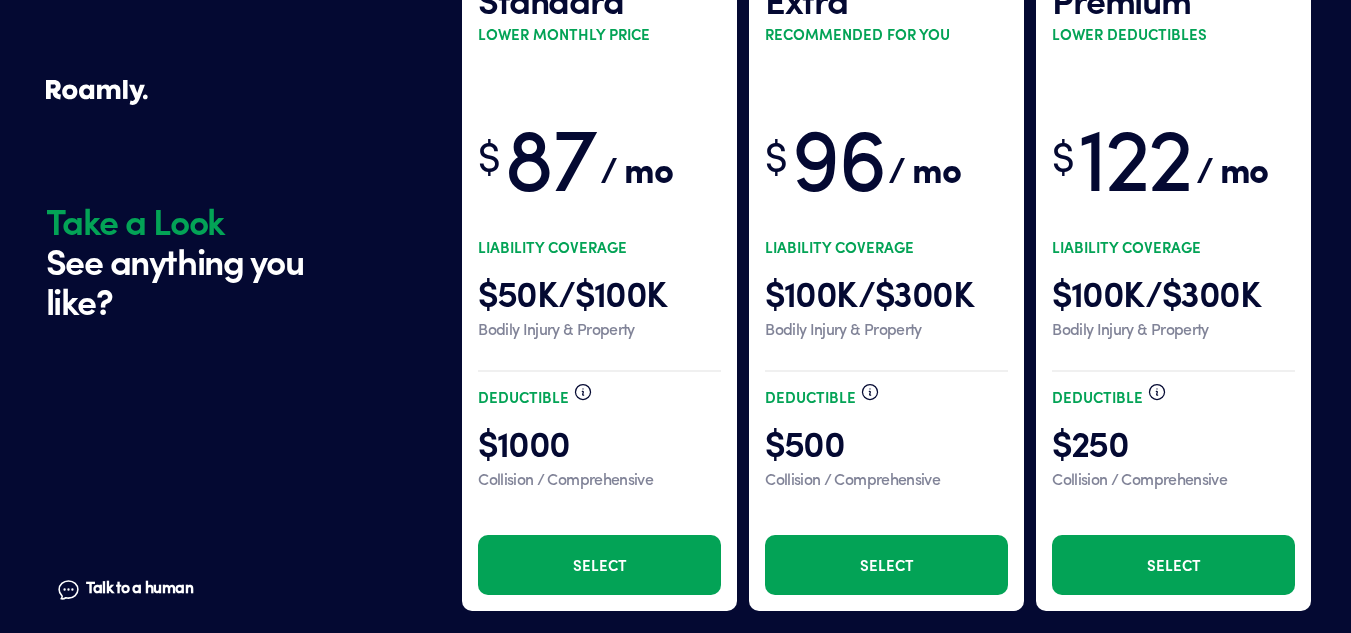 click on "Select" at bounding box center (599, 565) 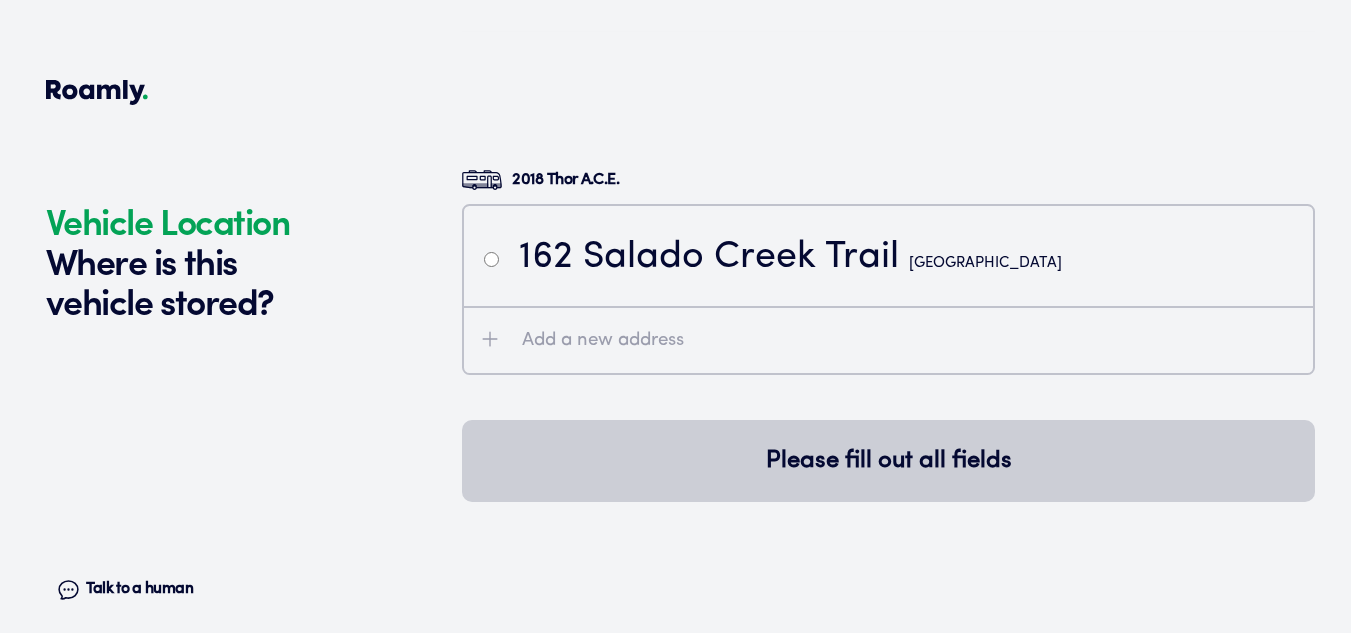 scroll, scrollTop: 4590, scrollLeft: 0, axis: vertical 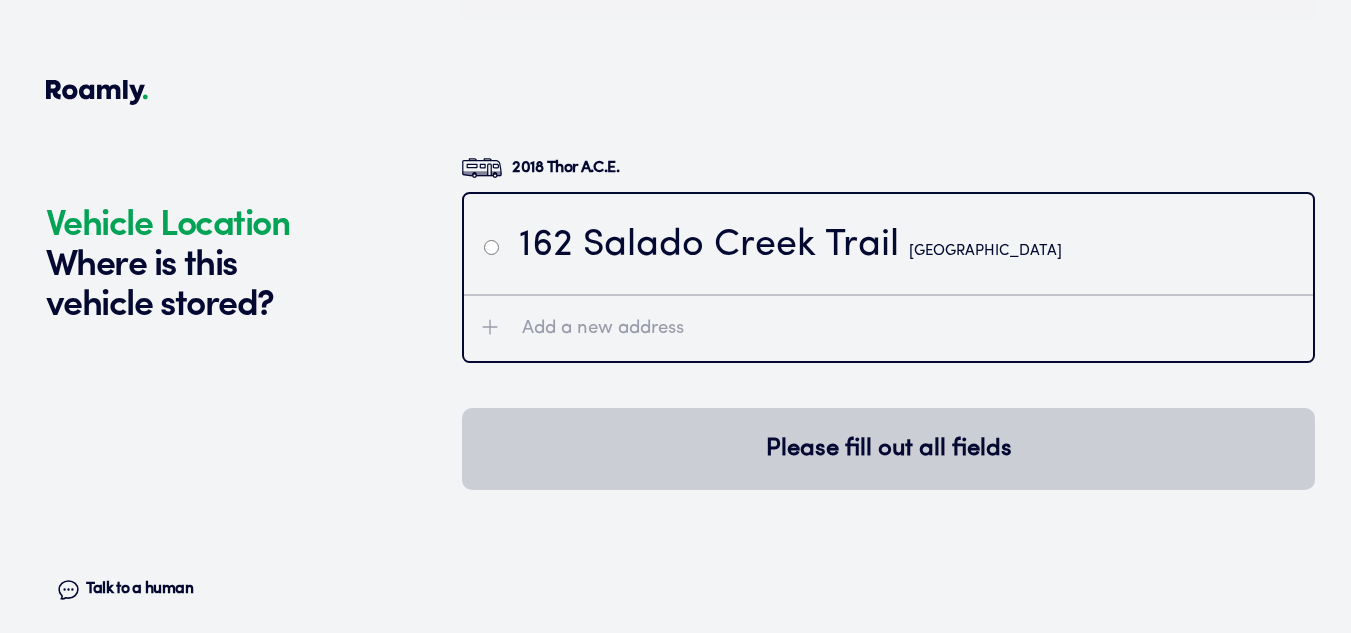 click 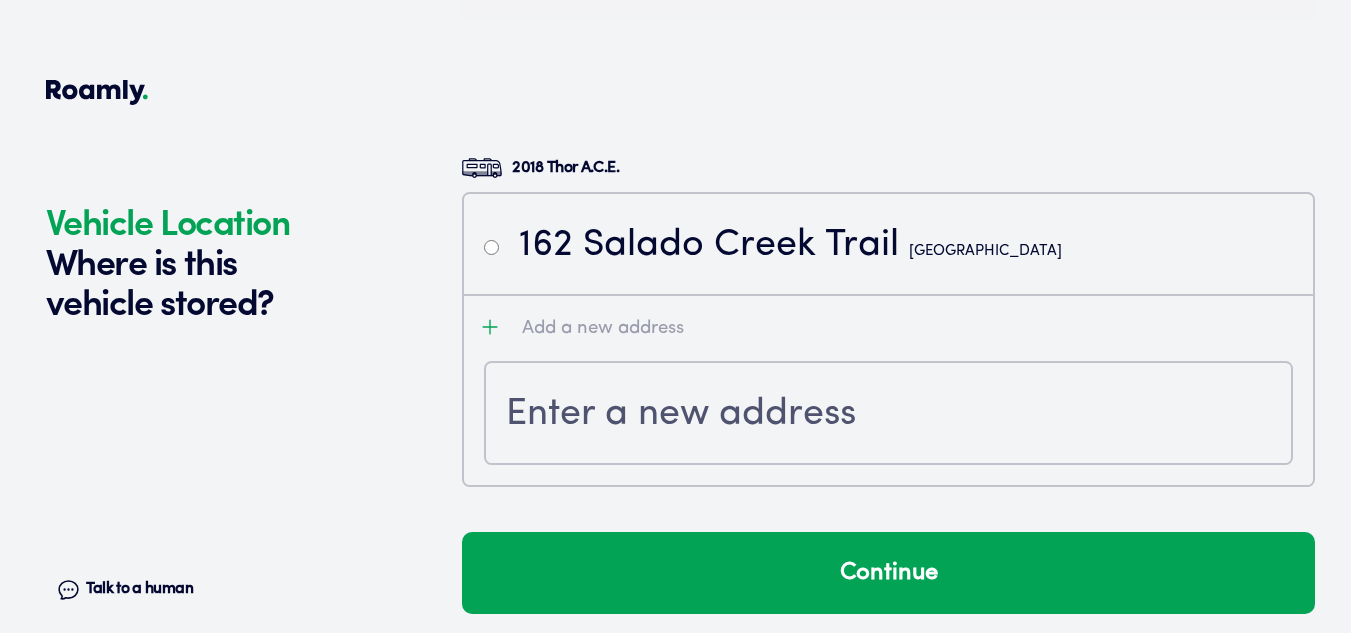 click at bounding box center [888, 415] 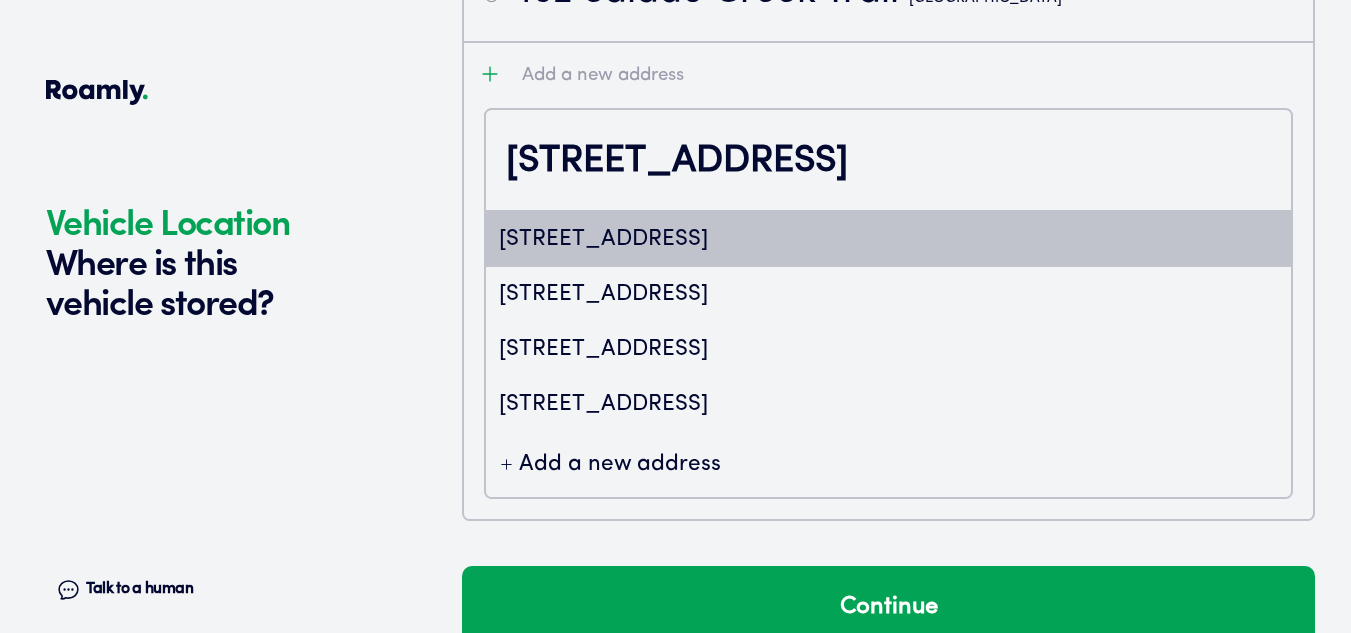 scroll, scrollTop: 4889, scrollLeft: 0, axis: vertical 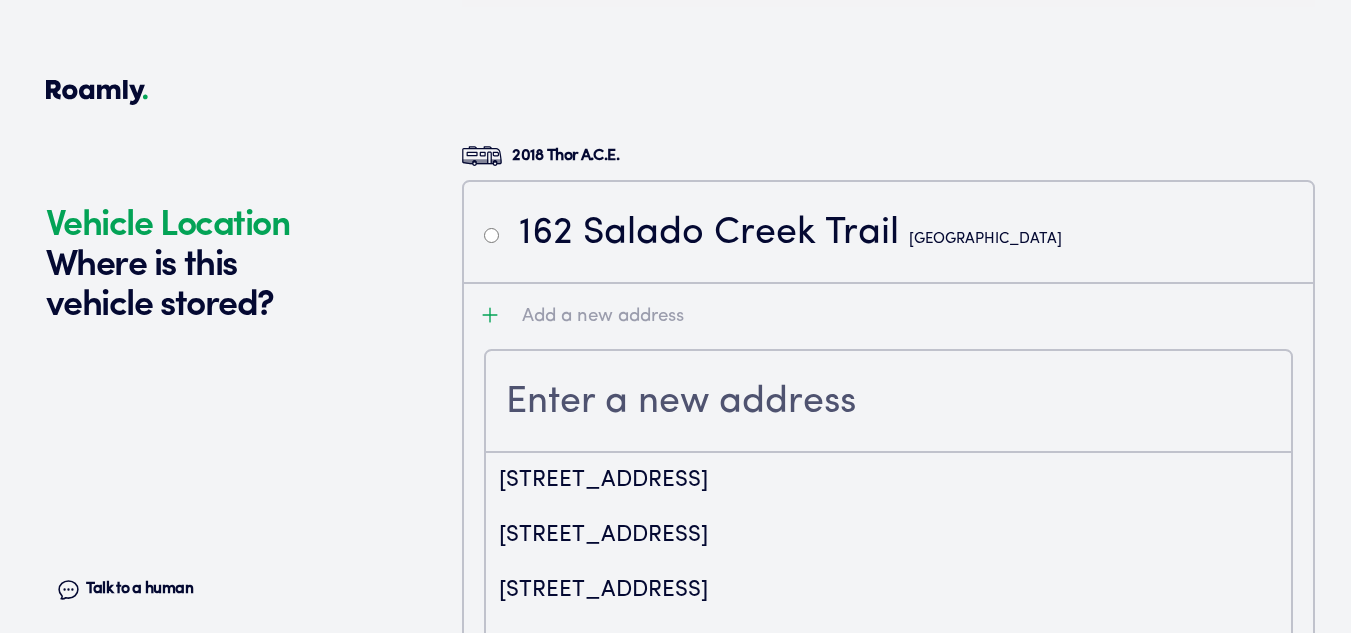 click on "Continue" at bounding box center (888, 848) 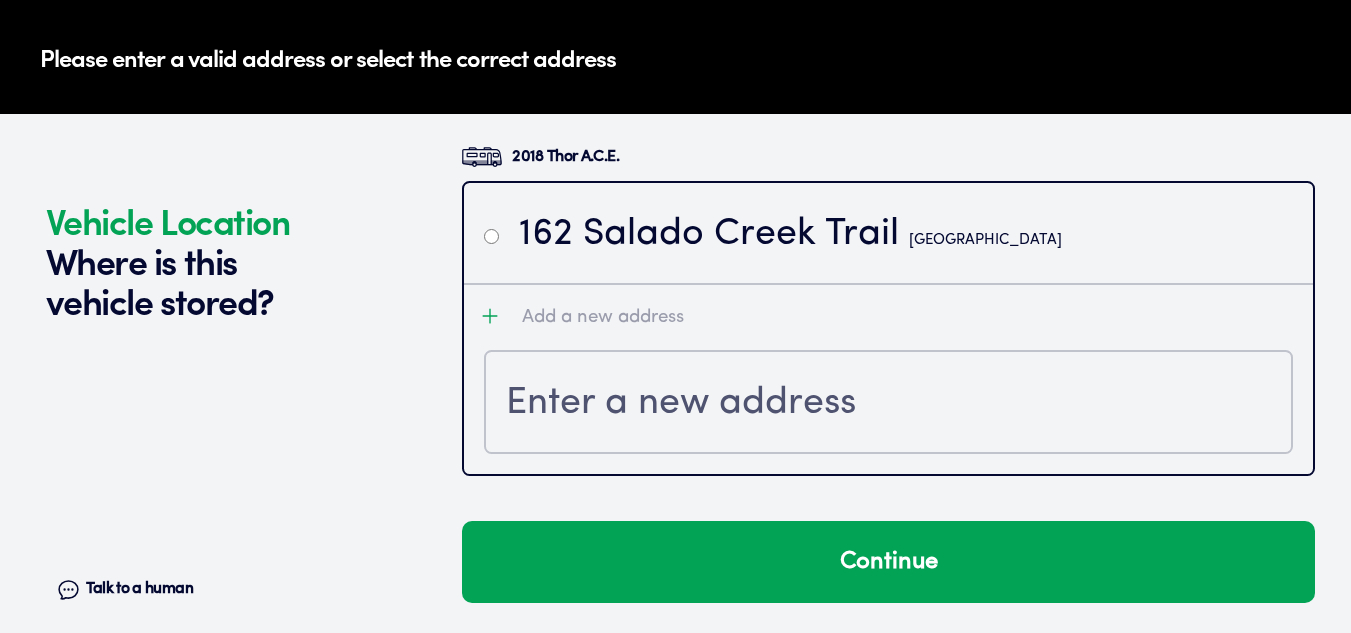 click at bounding box center (888, 404) 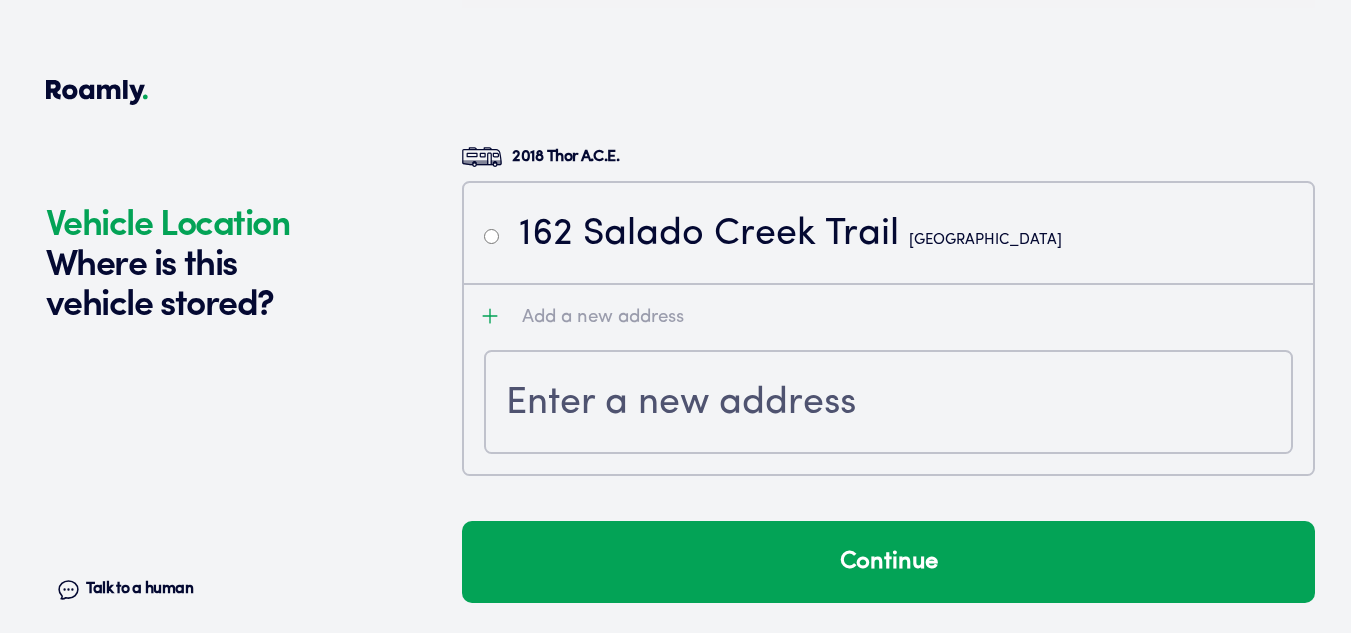 click on "Vehicle Location Where is this vehicle stored? Talk to a human Chat" at bounding box center [249, -1984] 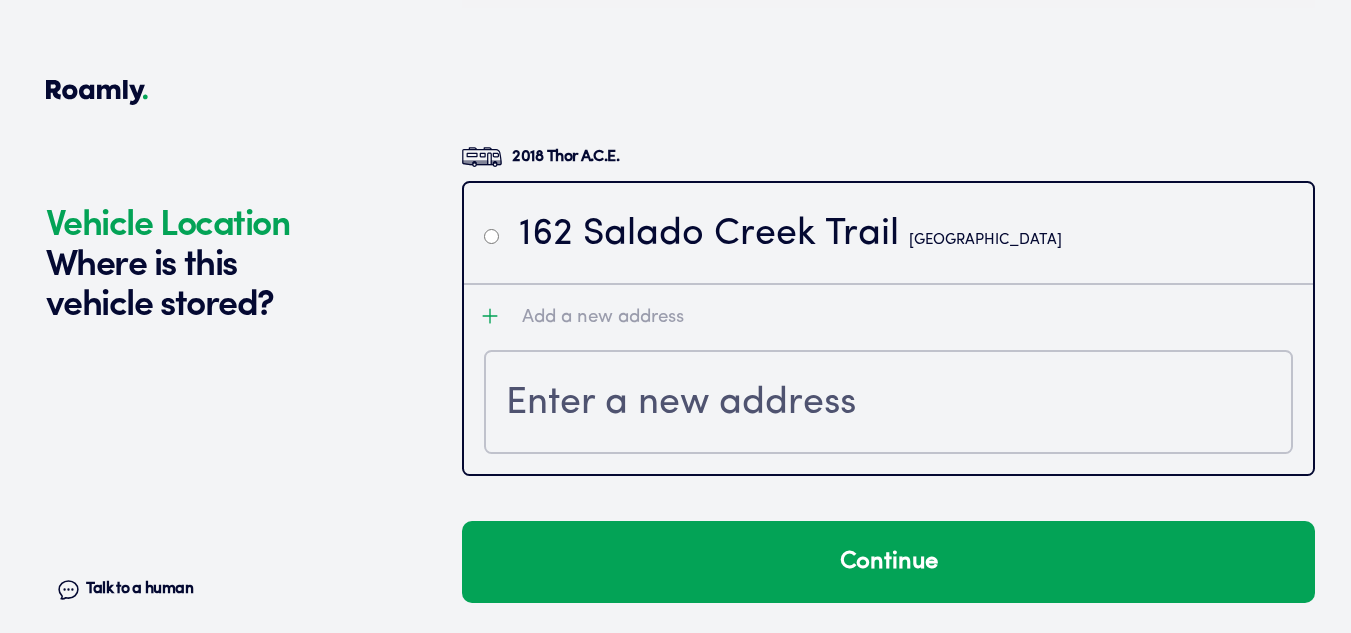 click on "Add a new address" at bounding box center [888, 316] 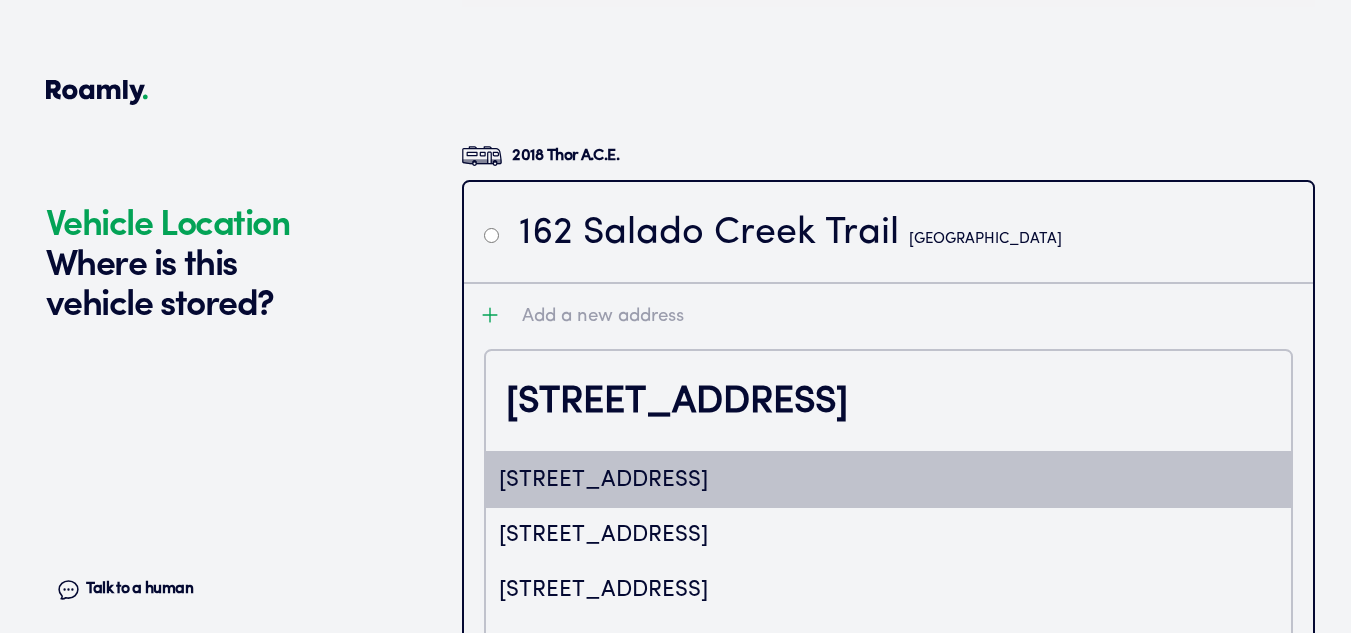 scroll, scrollTop: 4702, scrollLeft: 0, axis: vertical 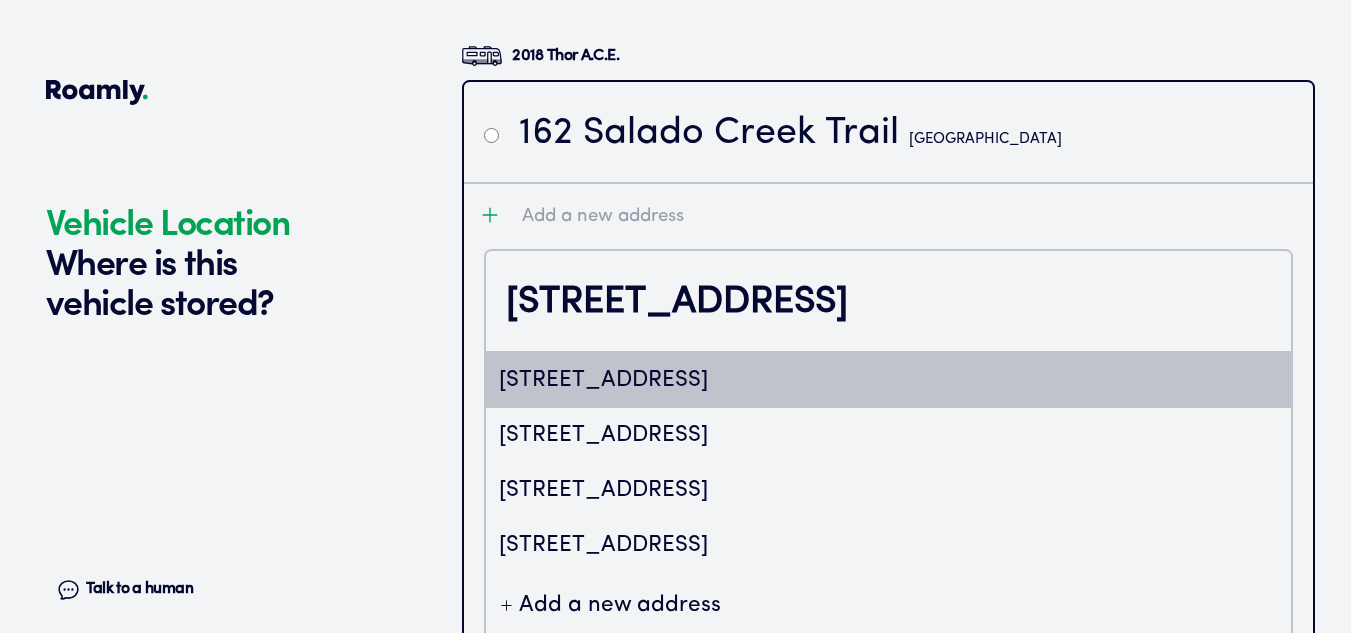 click on "[STREET_ADDRESS]" at bounding box center (888, 380) 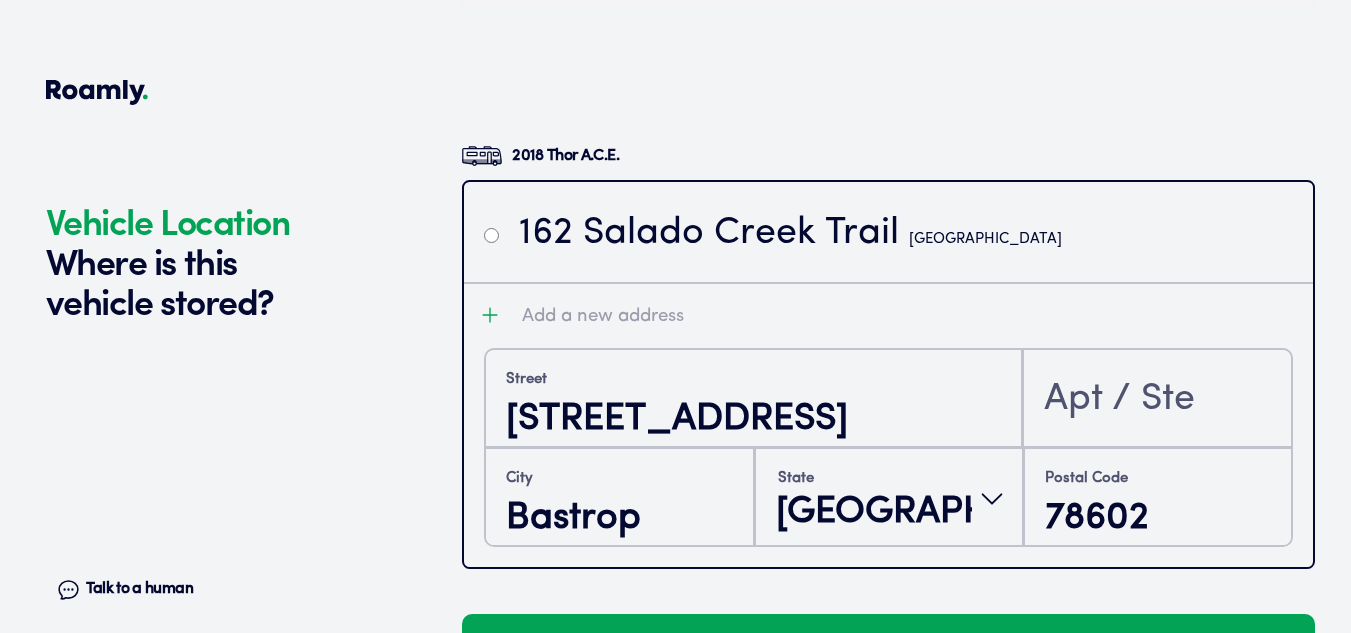 scroll, scrollTop: 4696, scrollLeft: 0, axis: vertical 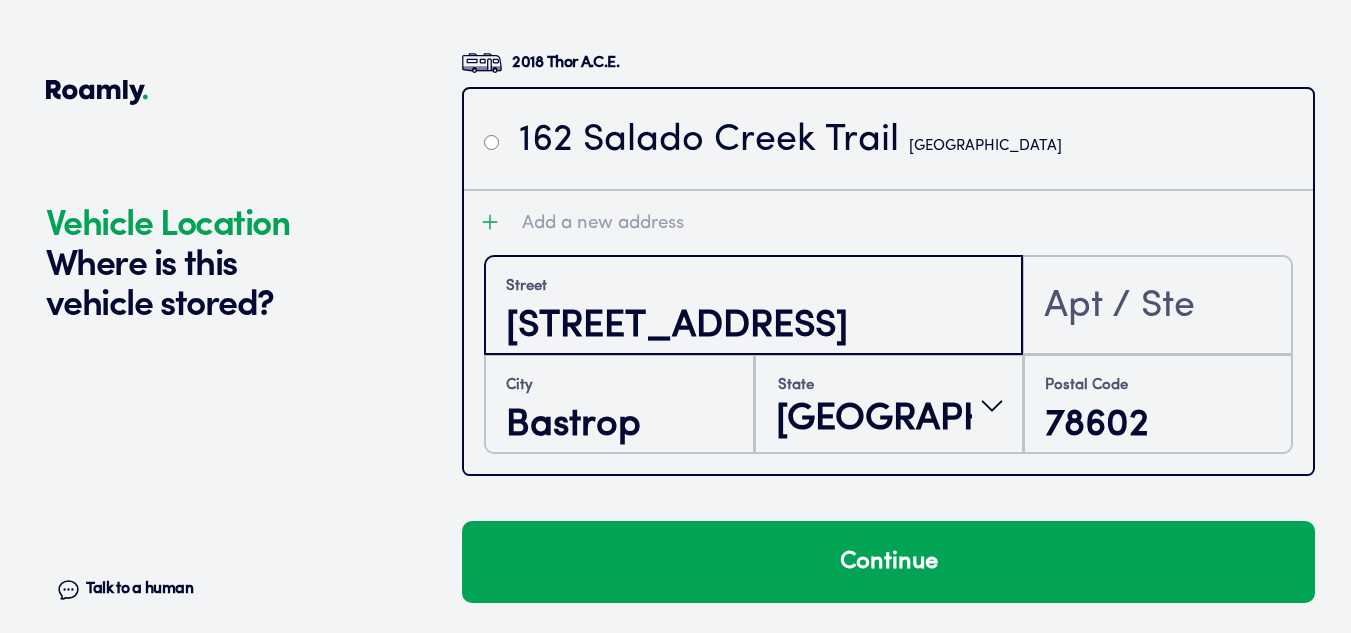 click on "[STREET_ADDRESS]" at bounding box center [753, 326] 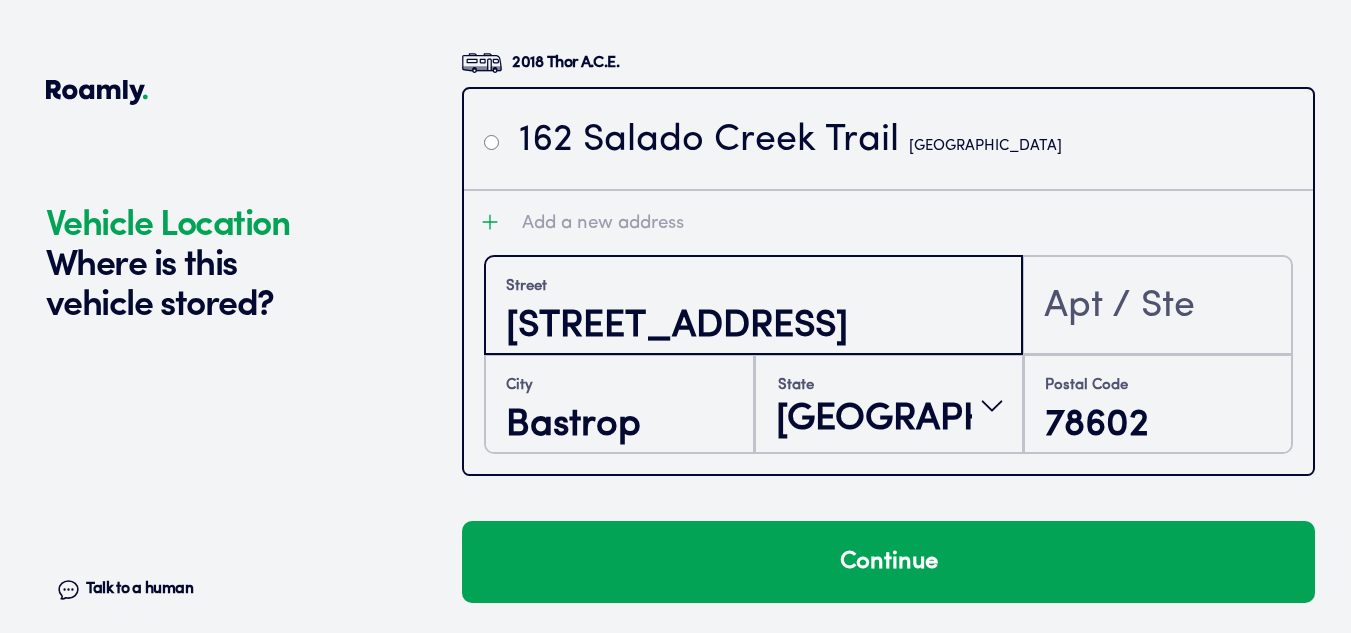 type on "[STREET_ADDRESS]" 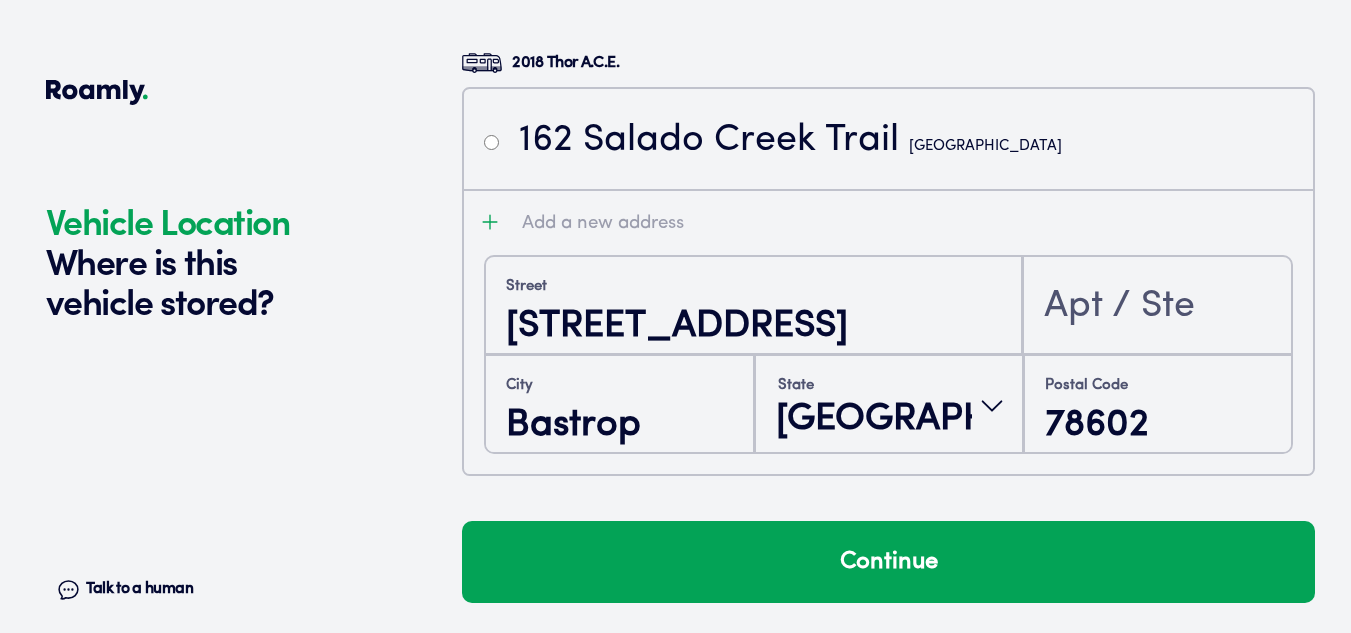 click on "Vehicle Location Where is this vehicle stored? Talk to a human Chat" at bounding box center (249, -2031) 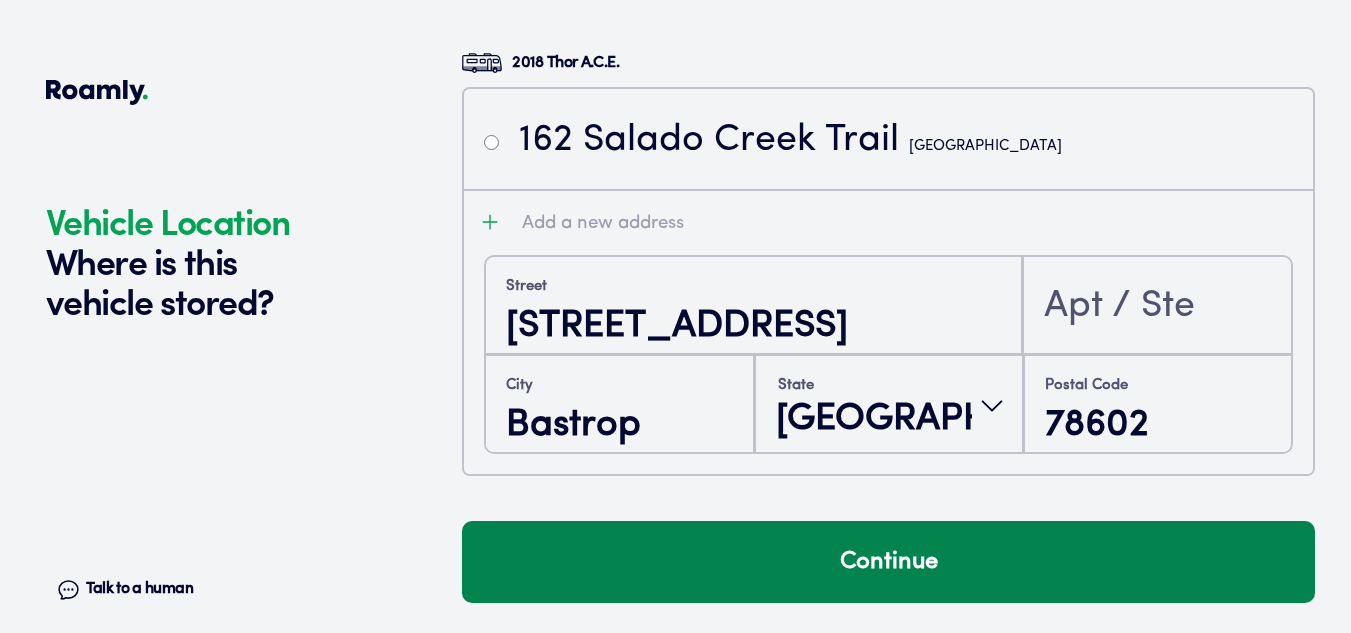click on "Continue" at bounding box center (888, 562) 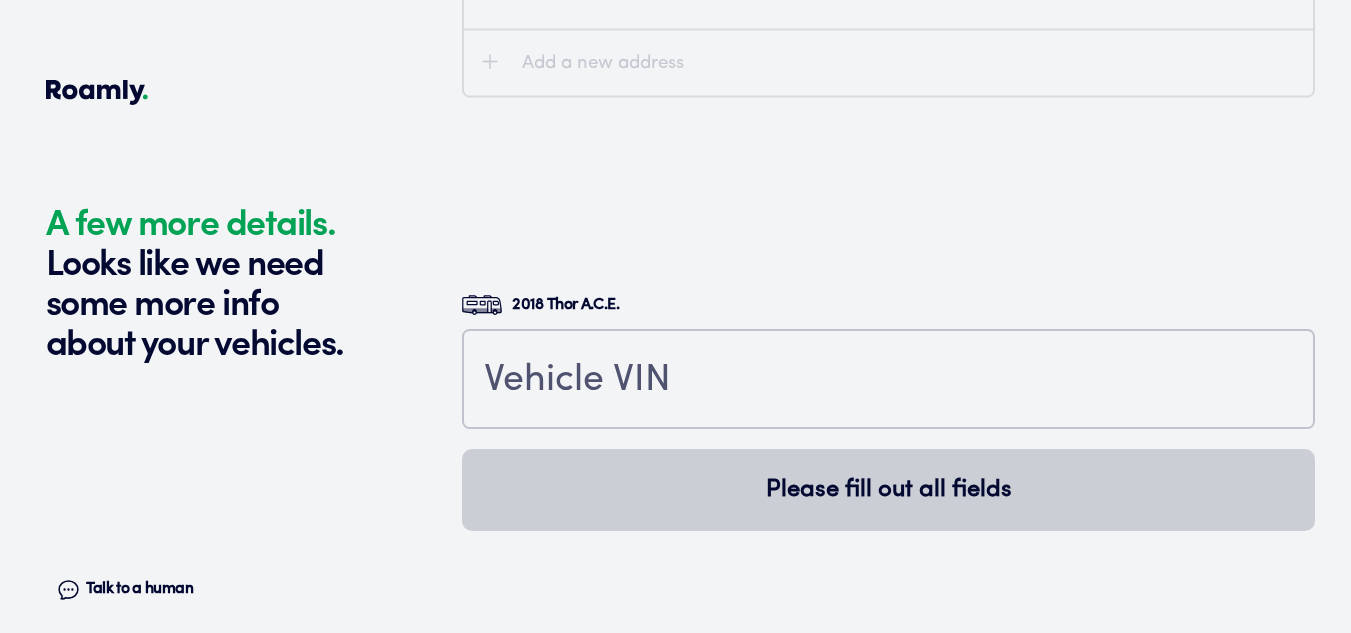 scroll, scrollTop: 5229, scrollLeft: 0, axis: vertical 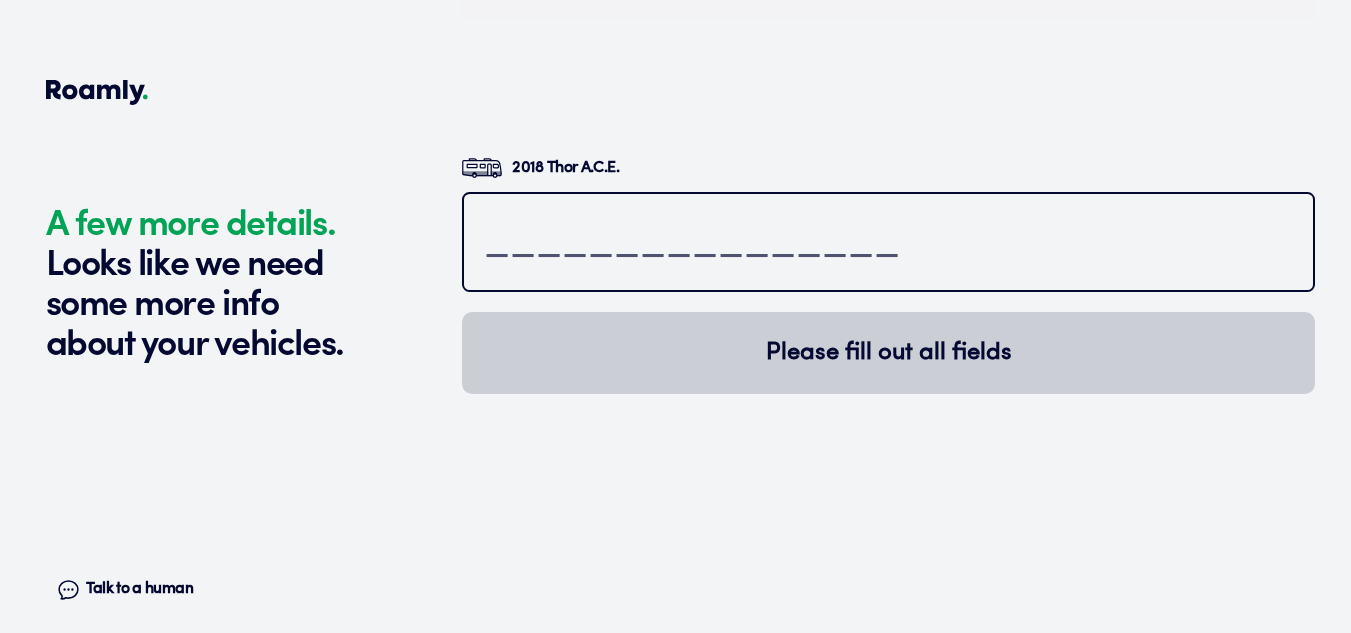 click at bounding box center [888, 244] 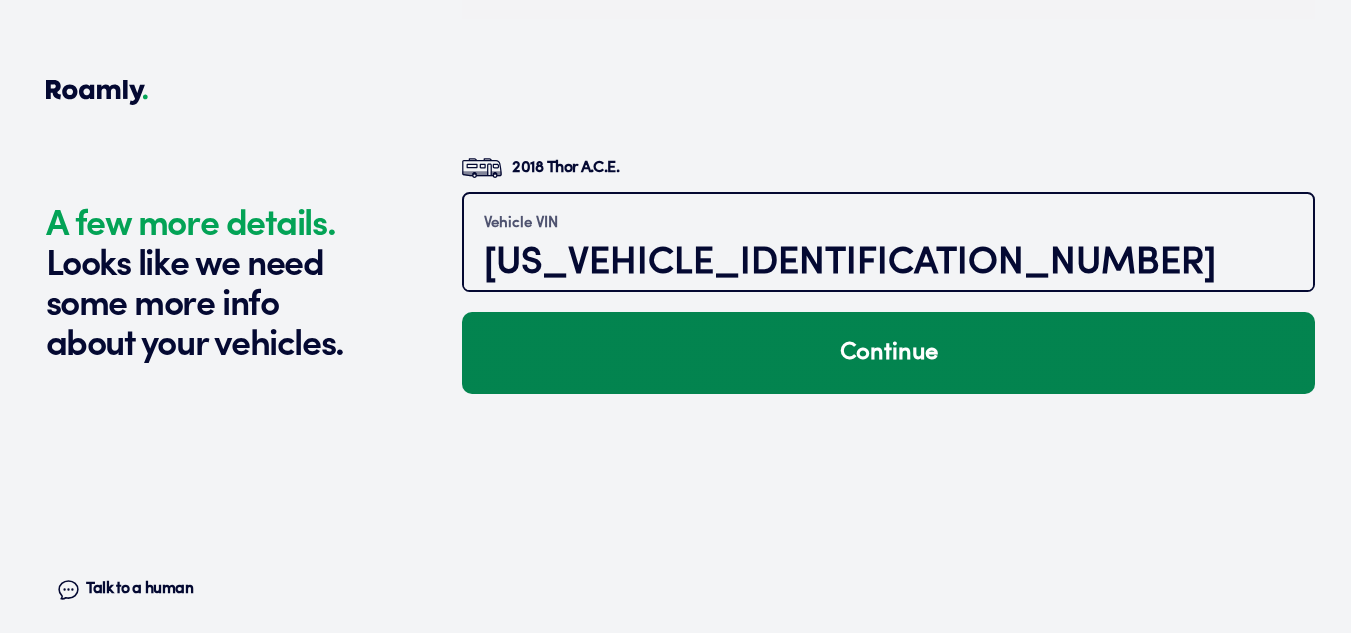 type on "[US_VEHICLE_IDENTIFICATION_NUMBER]" 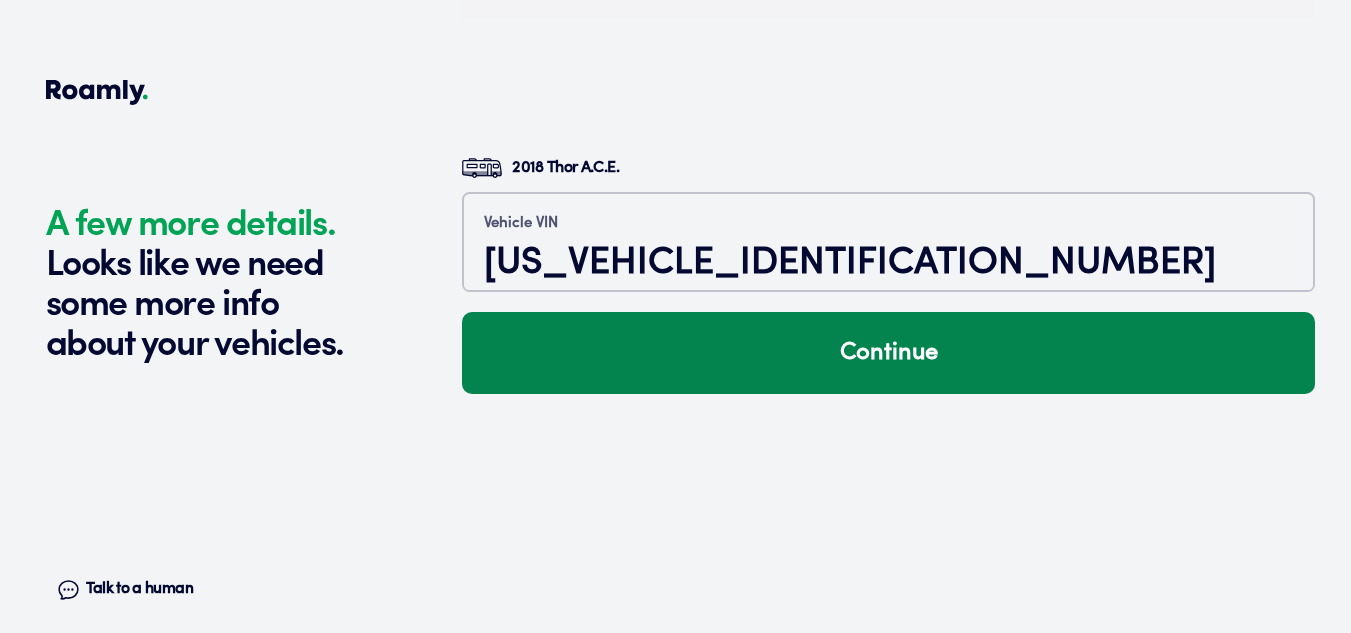 click on "Continue" at bounding box center [888, 353] 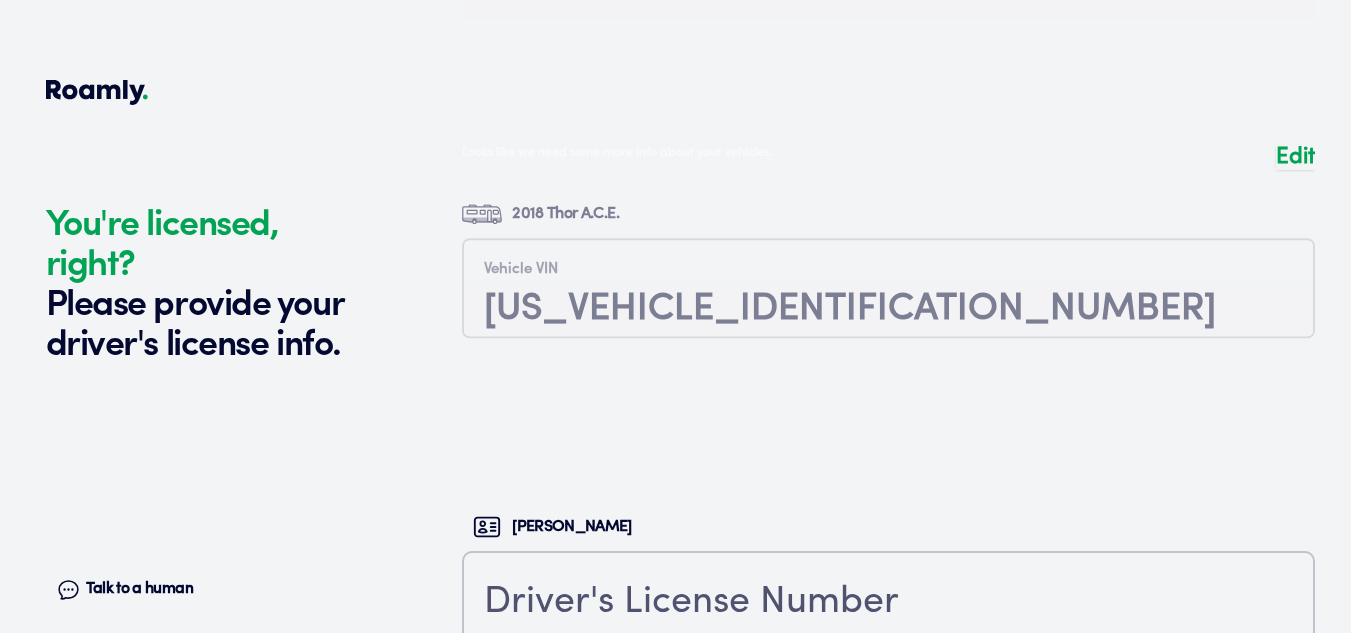 scroll, scrollTop: 5572, scrollLeft: 0, axis: vertical 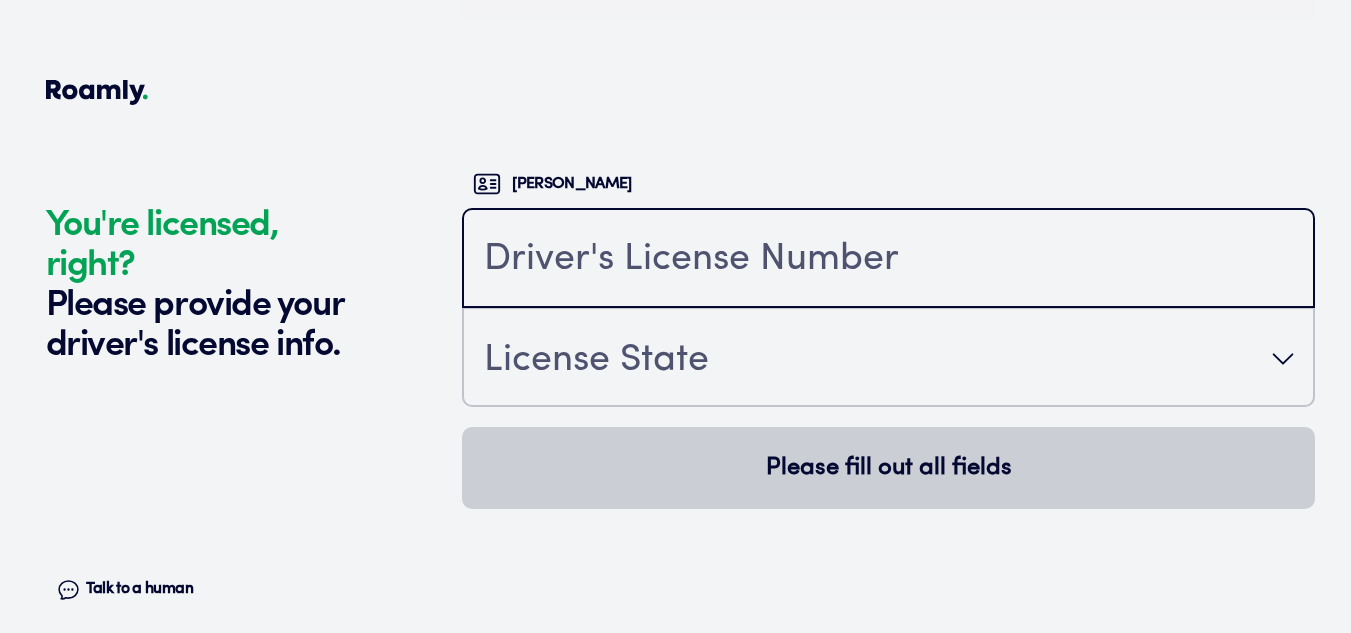 click at bounding box center (888, 260) 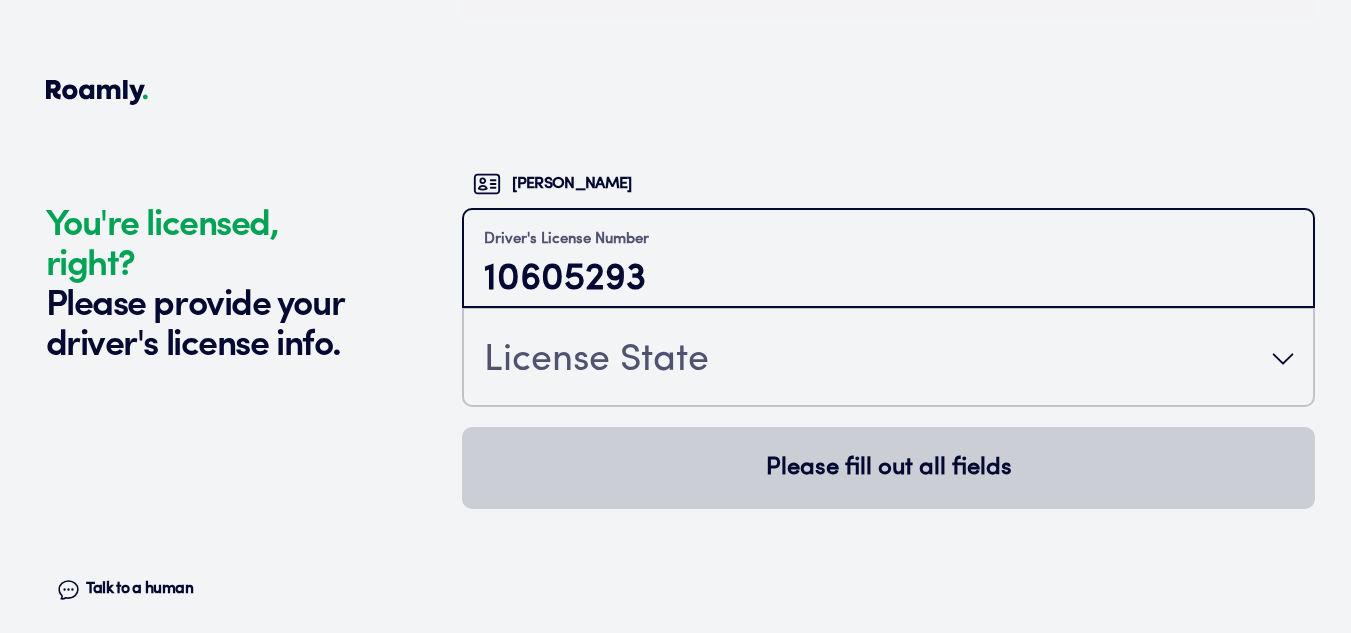 type on "10605293" 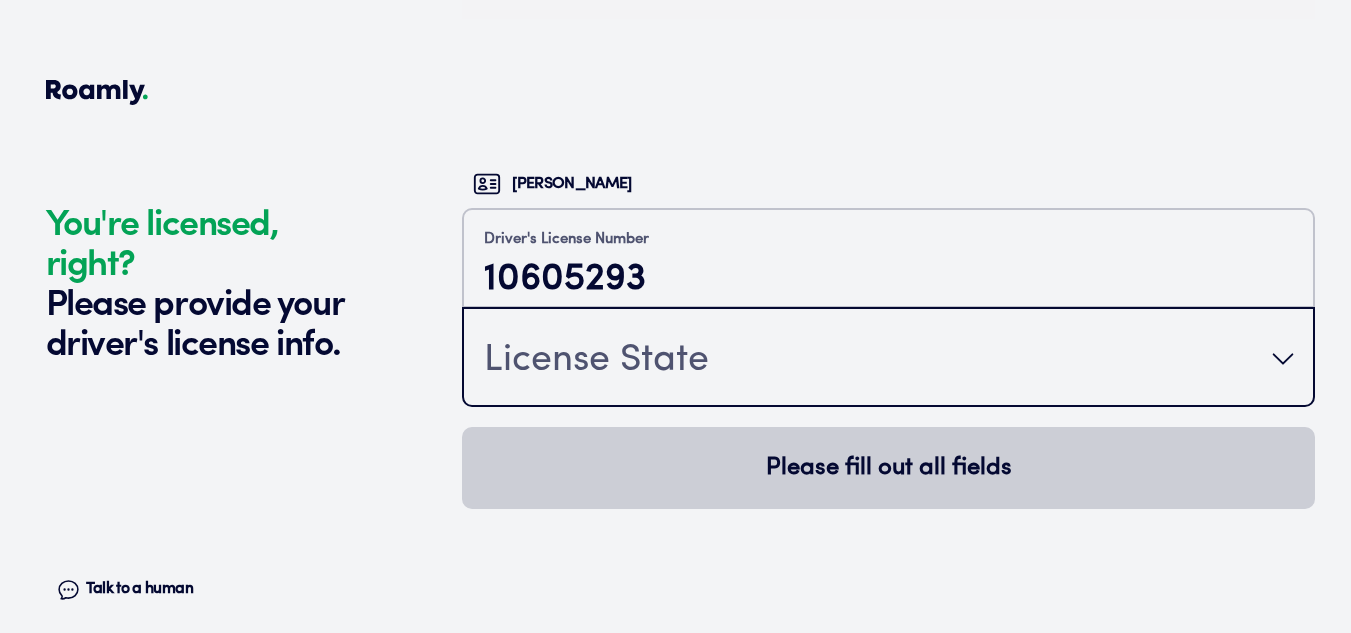 click on "License State" at bounding box center [596, 361] 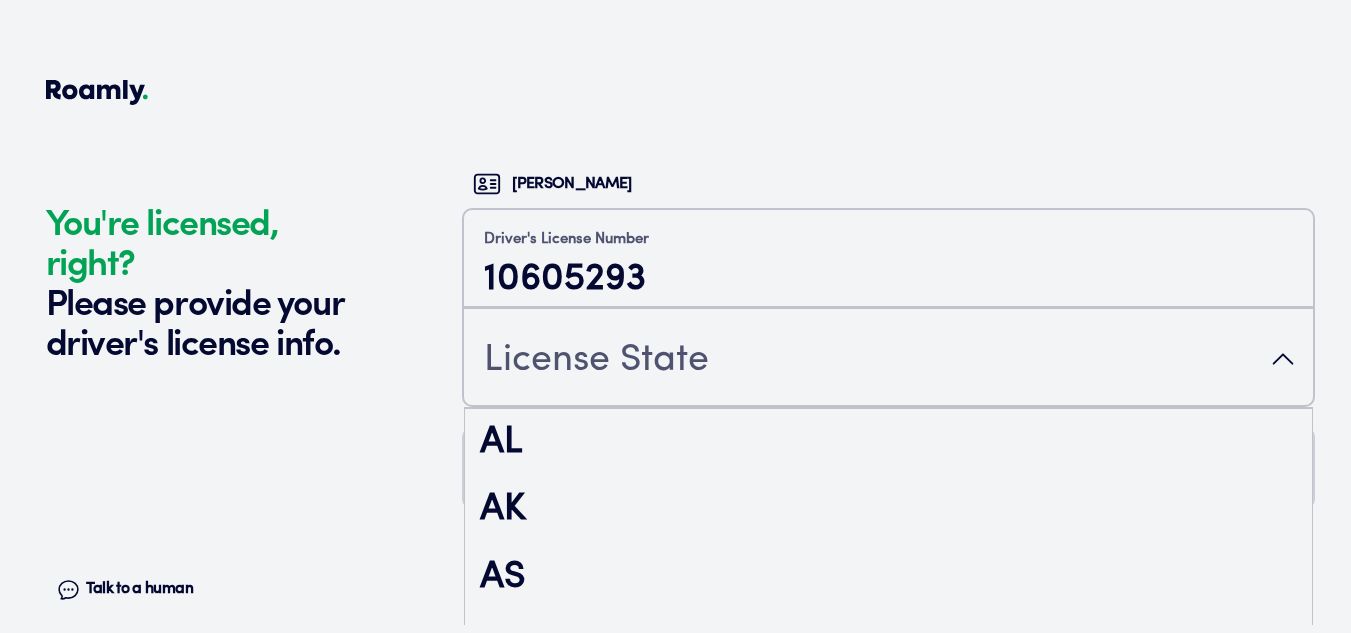 scroll, scrollTop: 2878, scrollLeft: 0, axis: vertical 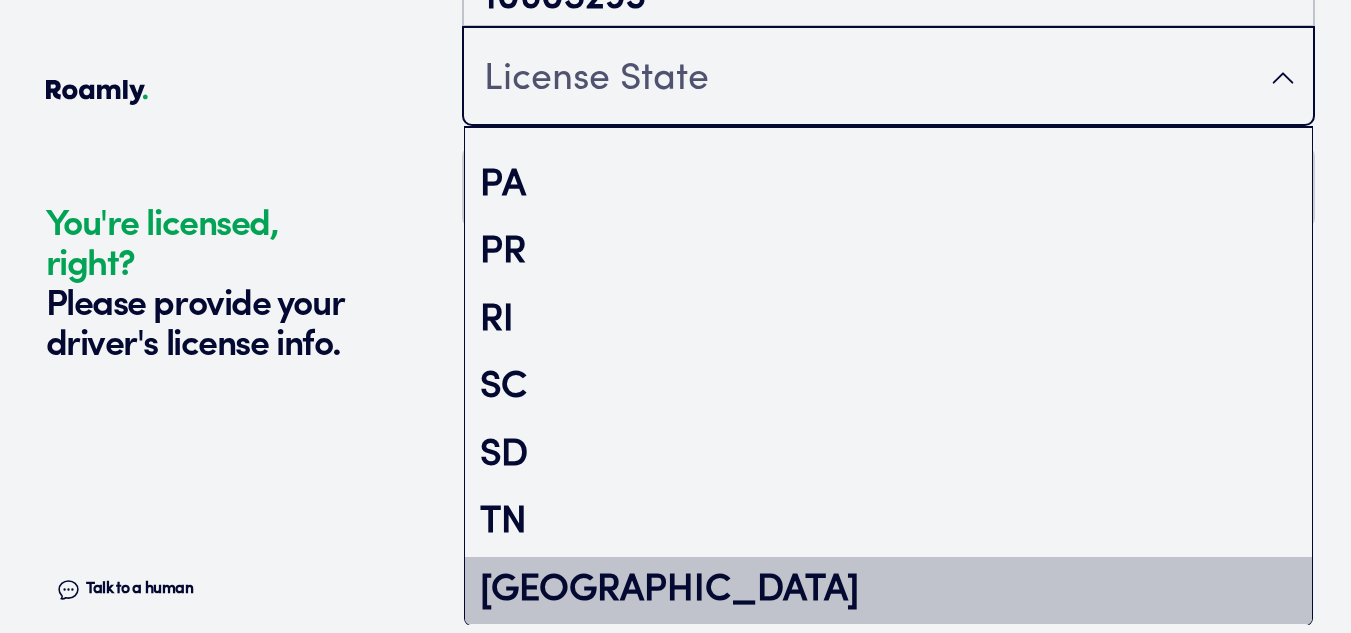 click on "[GEOGRAPHIC_DATA]" at bounding box center [888, 591] 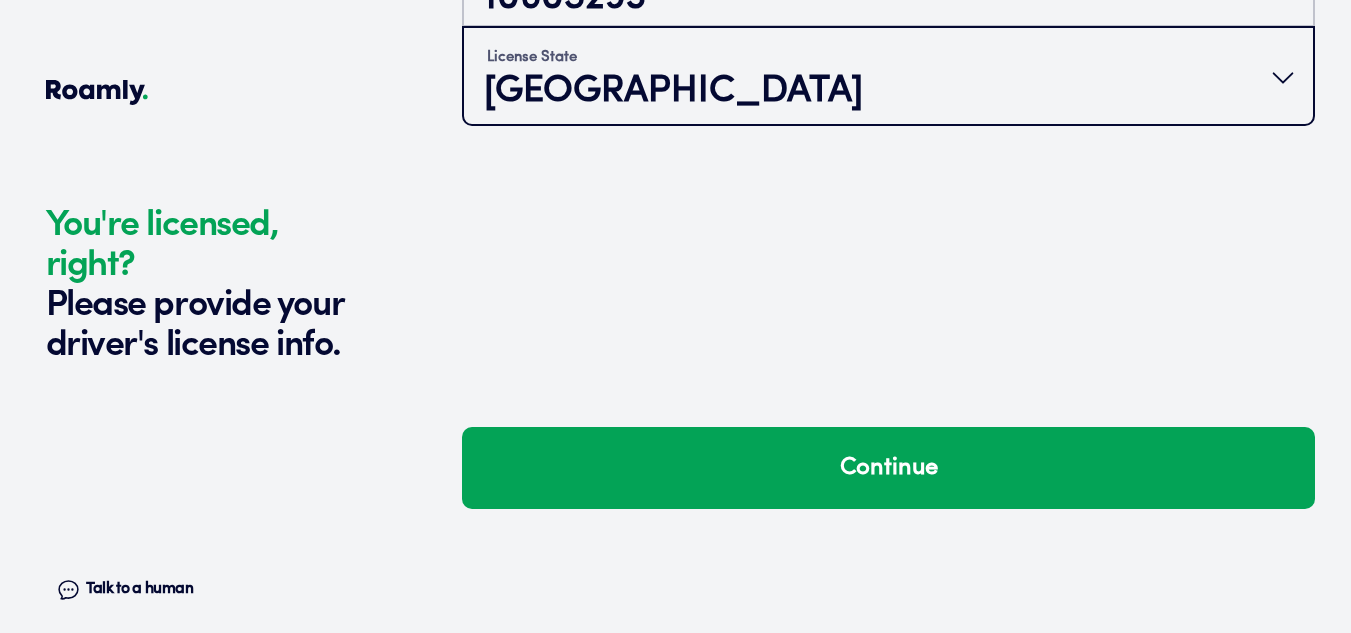 scroll, scrollTop: 0, scrollLeft: 0, axis: both 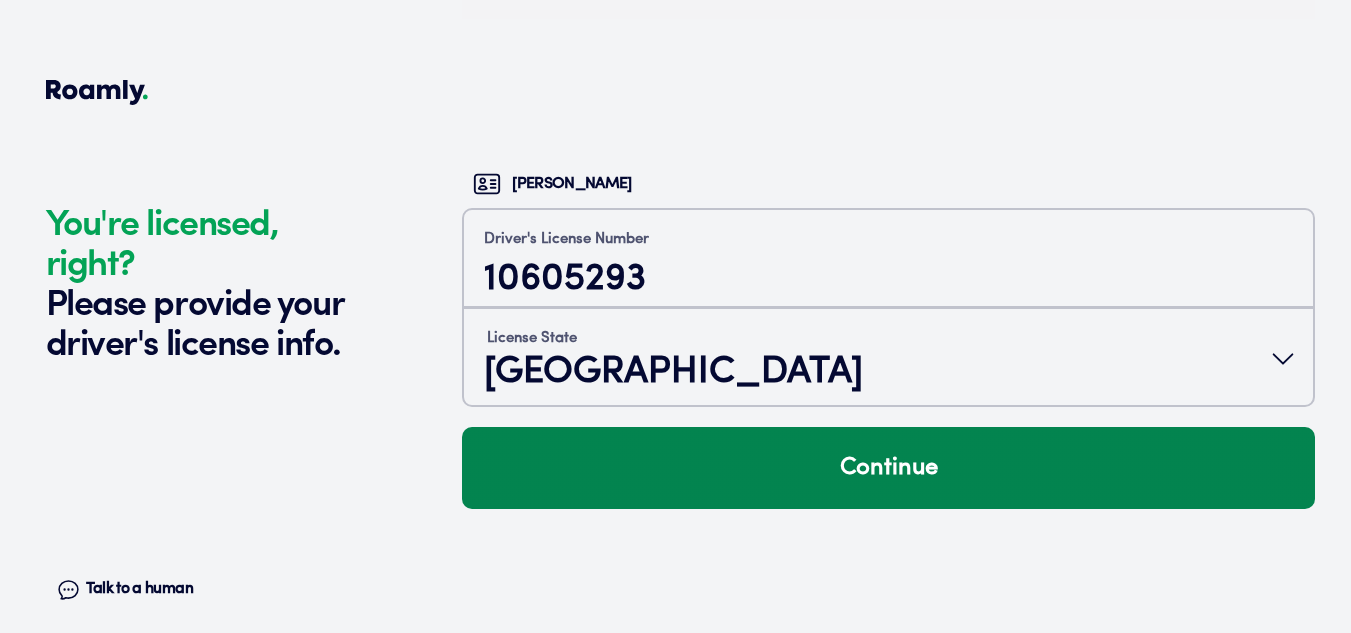 click on "Continue" at bounding box center (888, 468) 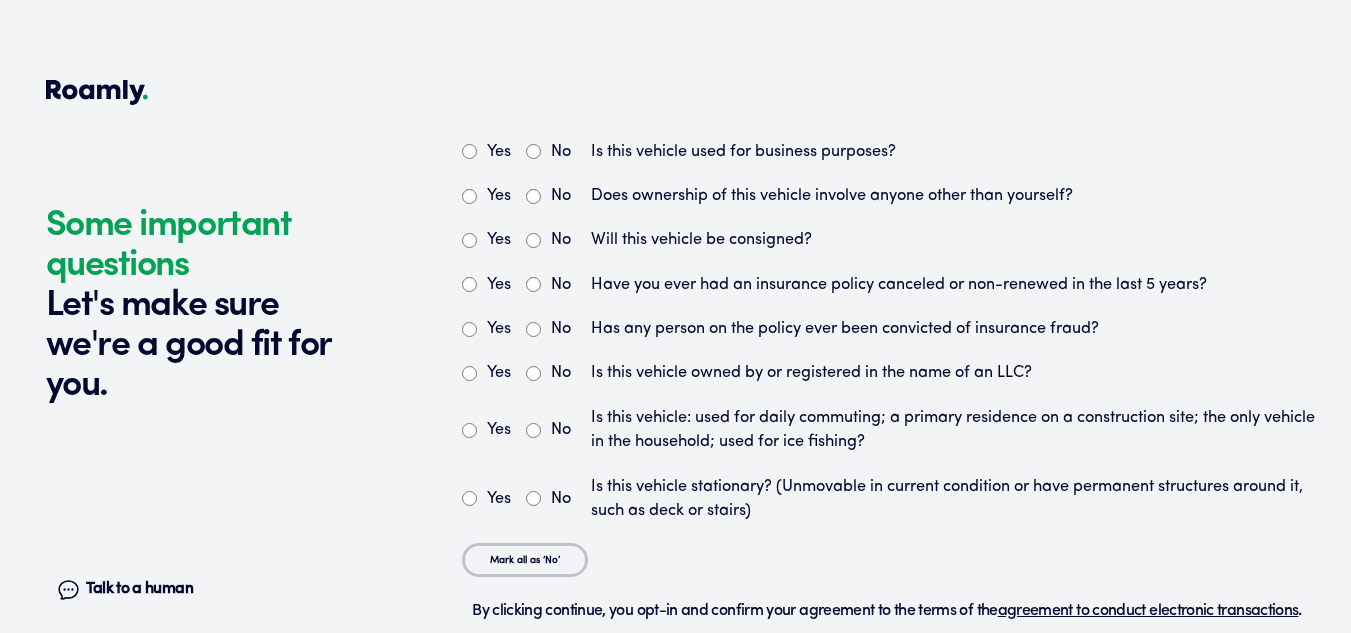 scroll, scrollTop: 6030, scrollLeft: 0, axis: vertical 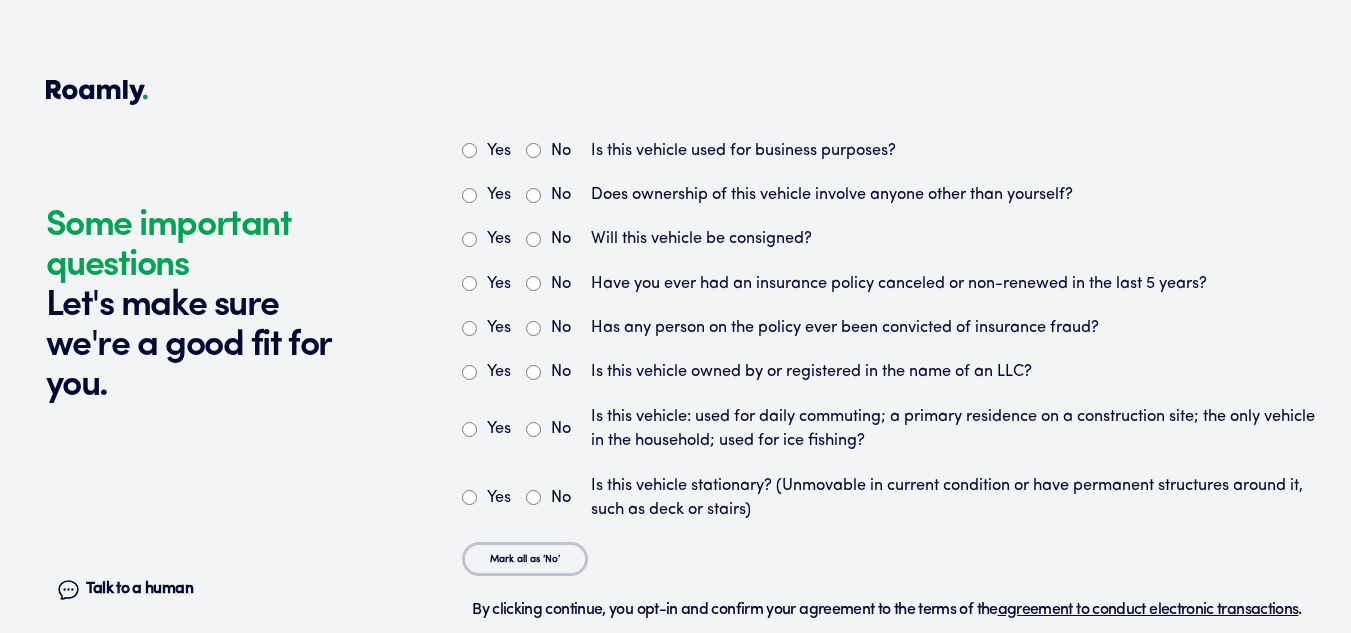 click on "No" at bounding box center [533, 150] 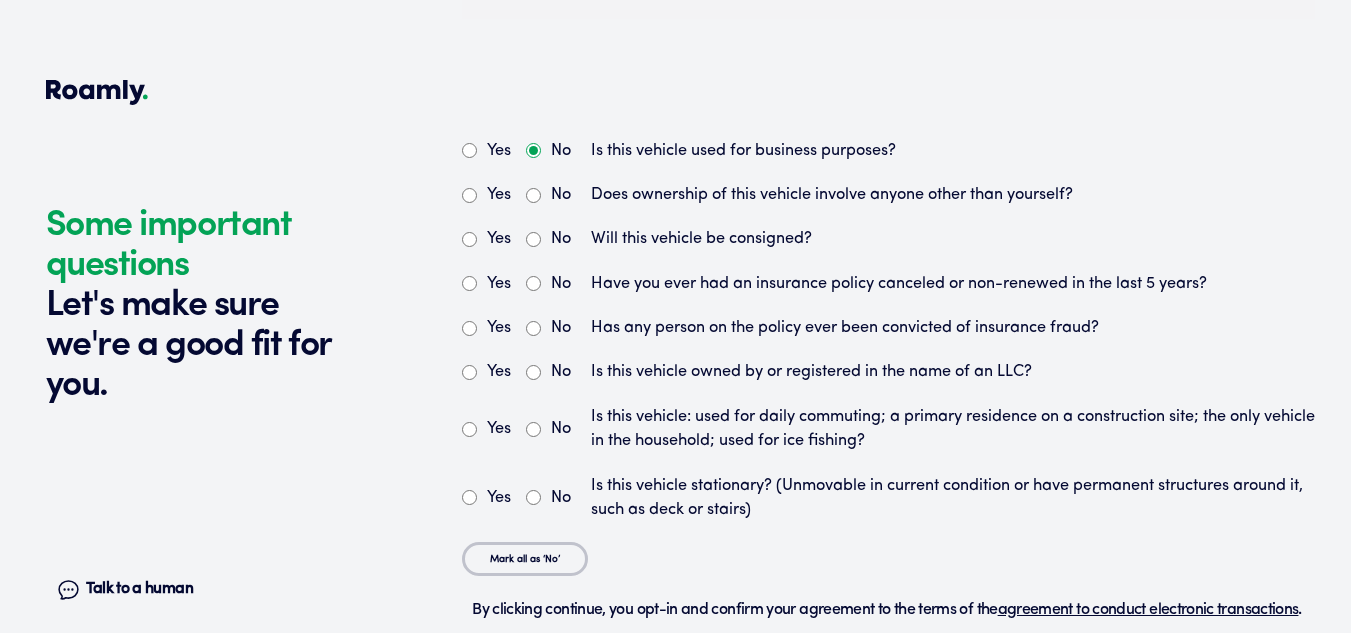 radio on "true" 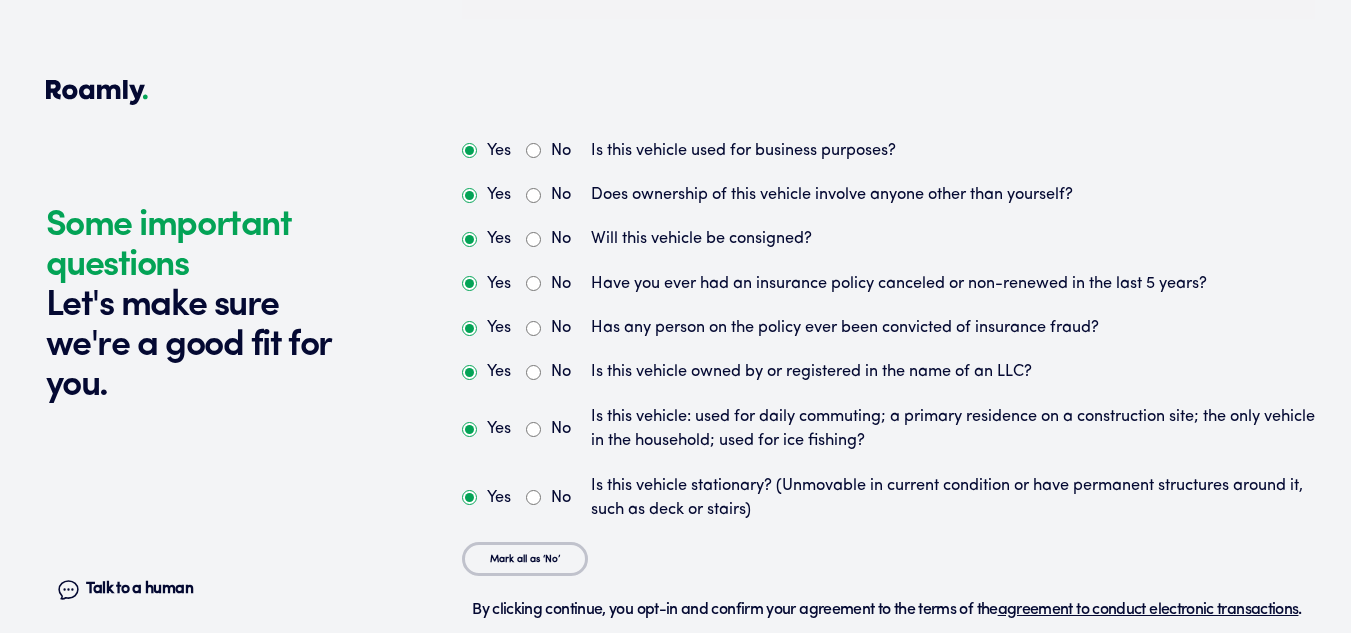 click on "No" at bounding box center [533, 195] 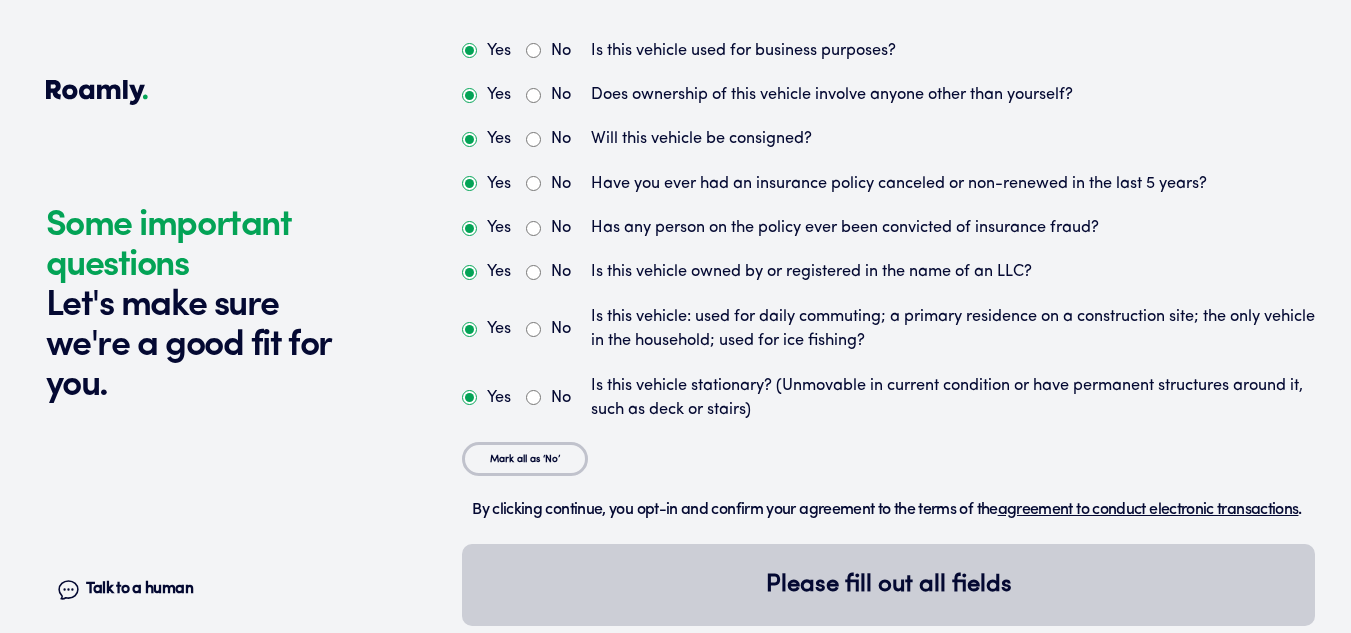 click on "No" at bounding box center [533, 397] 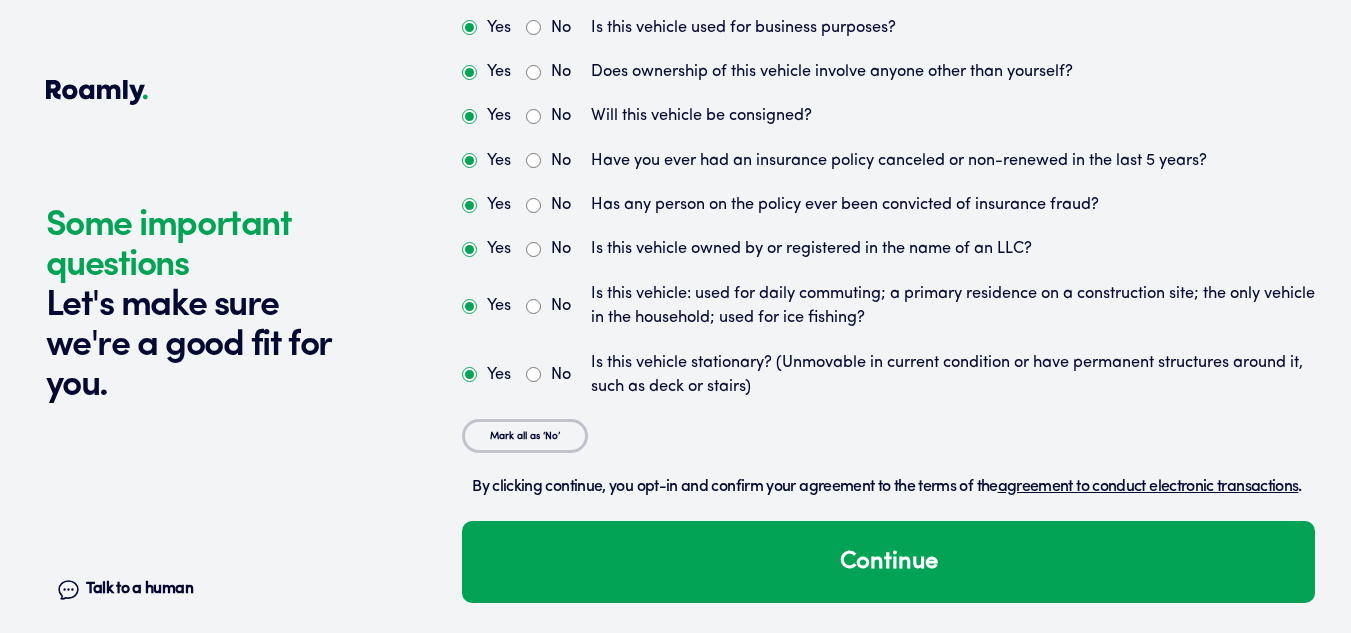 scroll, scrollTop: 6182, scrollLeft: 0, axis: vertical 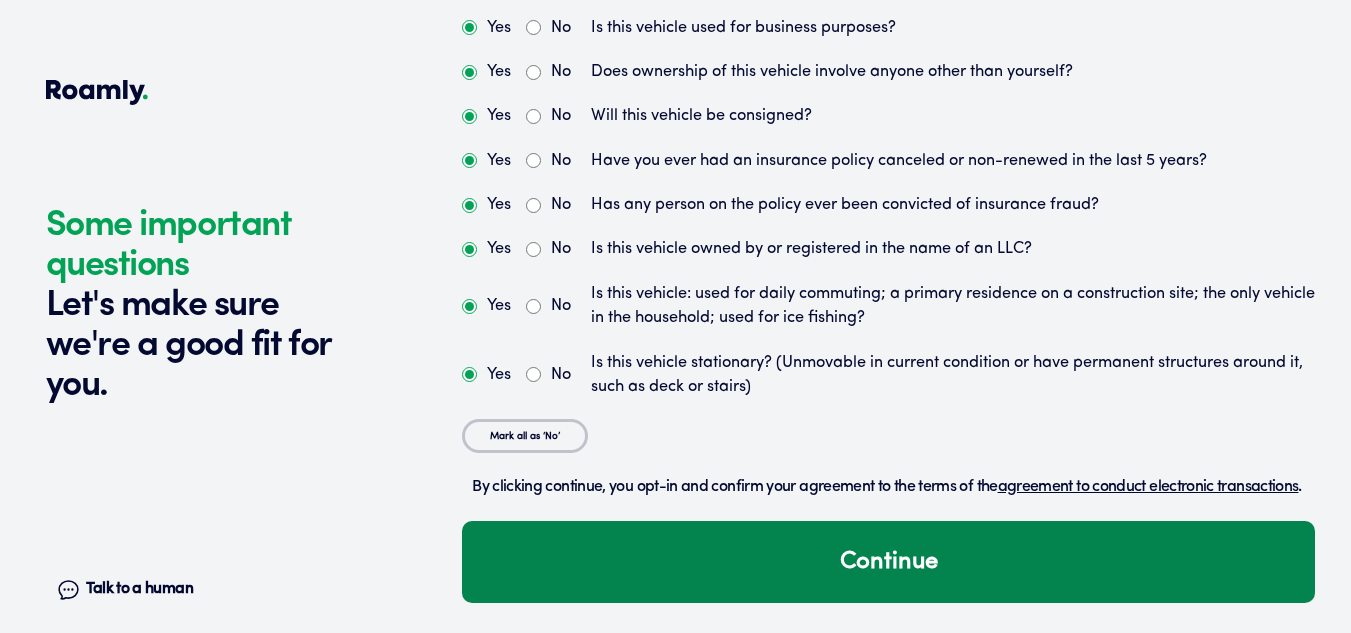 click on "Continue" at bounding box center [888, 562] 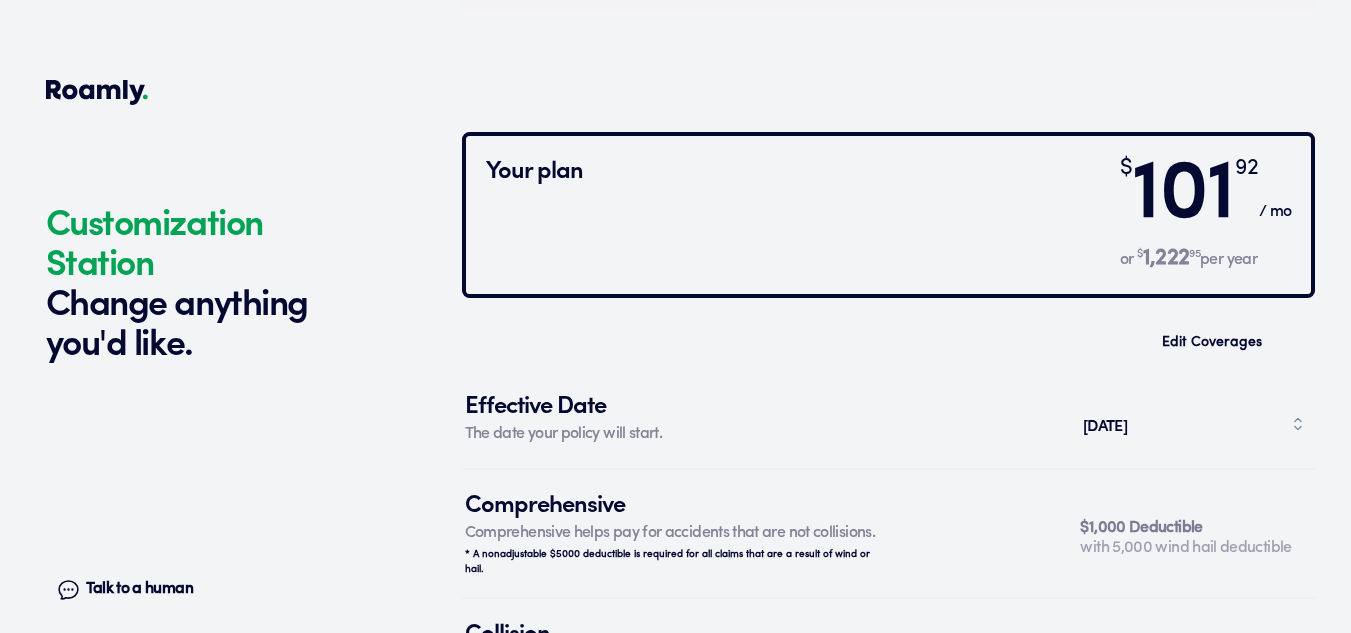 scroll, scrollTop: 6723, scrollLeft: 0, axis: vertical 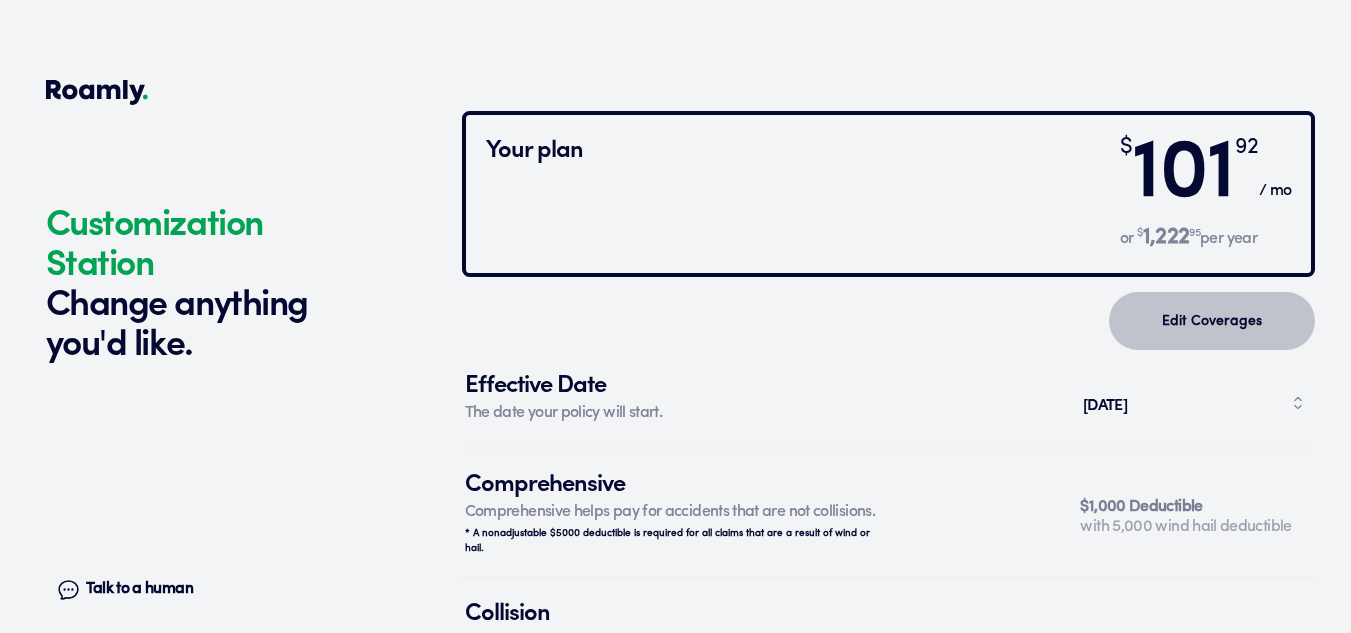 click on "Edit Coverages" at bounding box center (1212, 321) 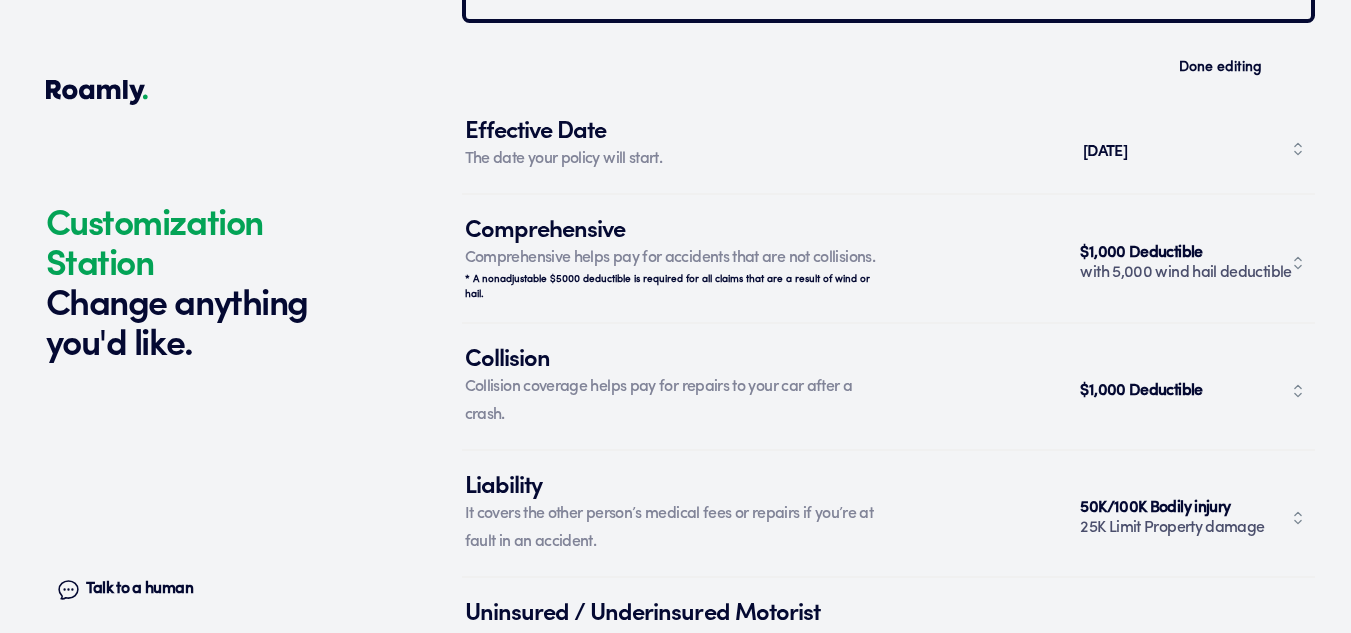 scroll, scrollTop: 7023, scrollLeft: 0, axis: vertical 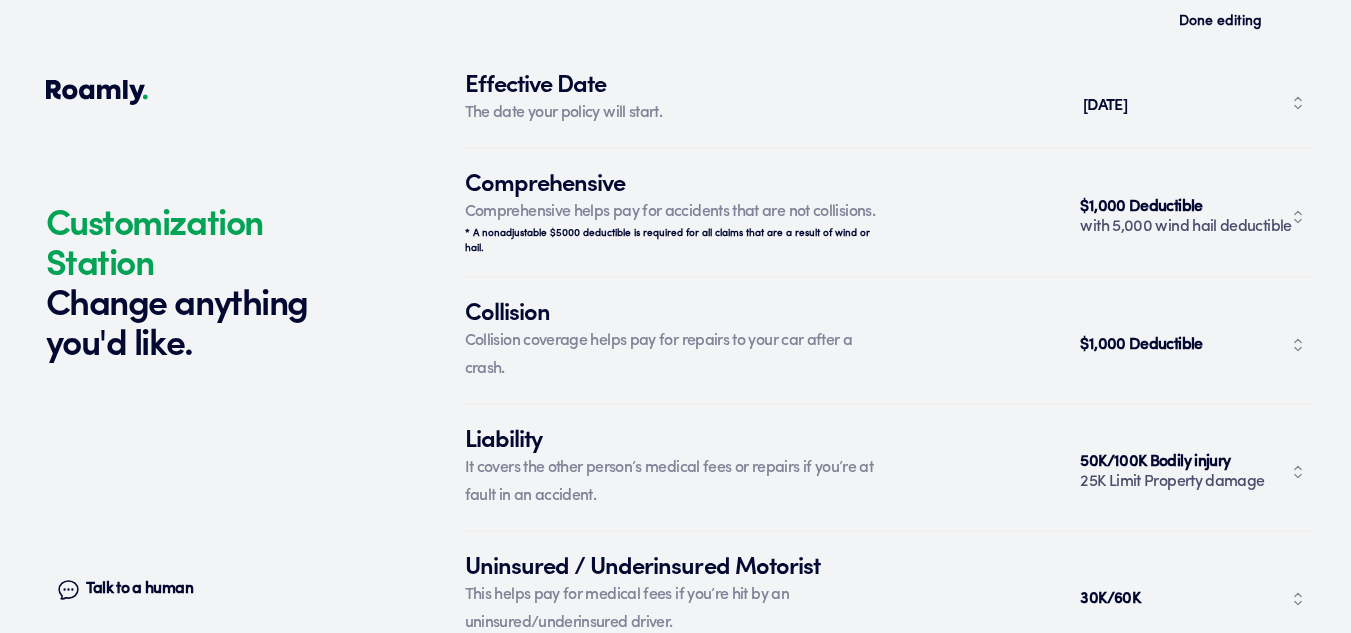 click on "with 5,000 wind hail deductible" at bounding box center (1188, 227) 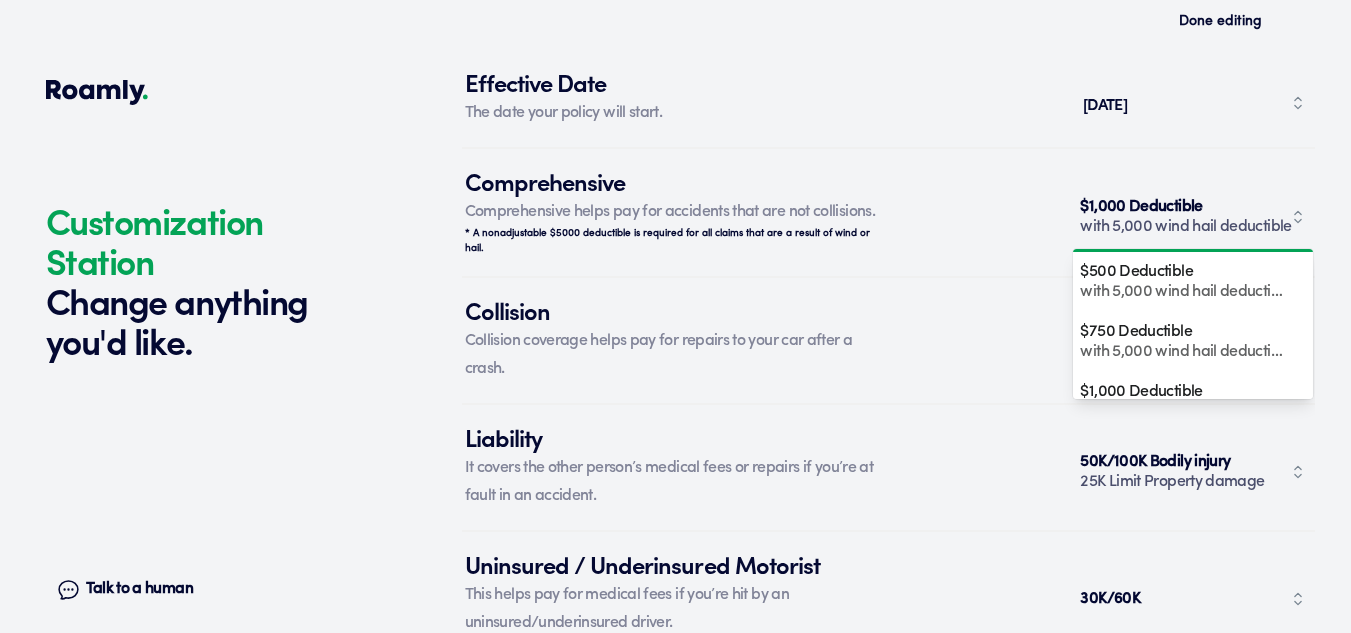 scroll, scrollTop: 200, scrollLeft: 0, axis: vertical 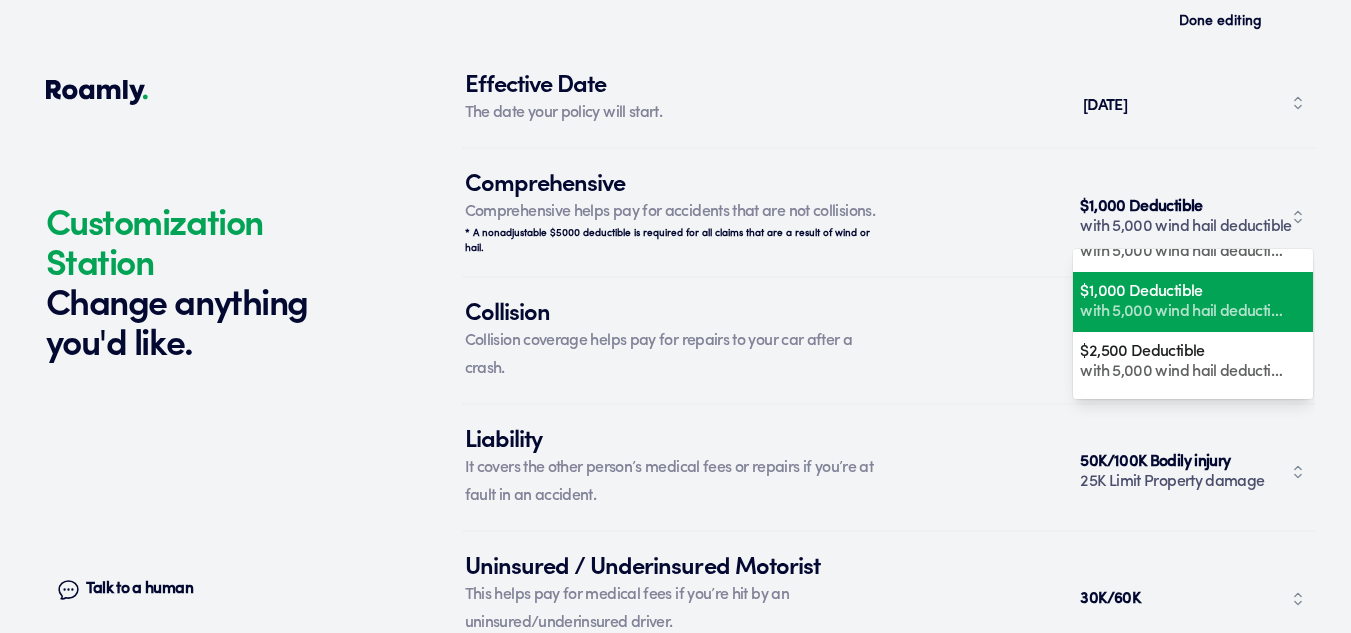 click on "$1,000 Deductible" at bounding box center (1185, 292) 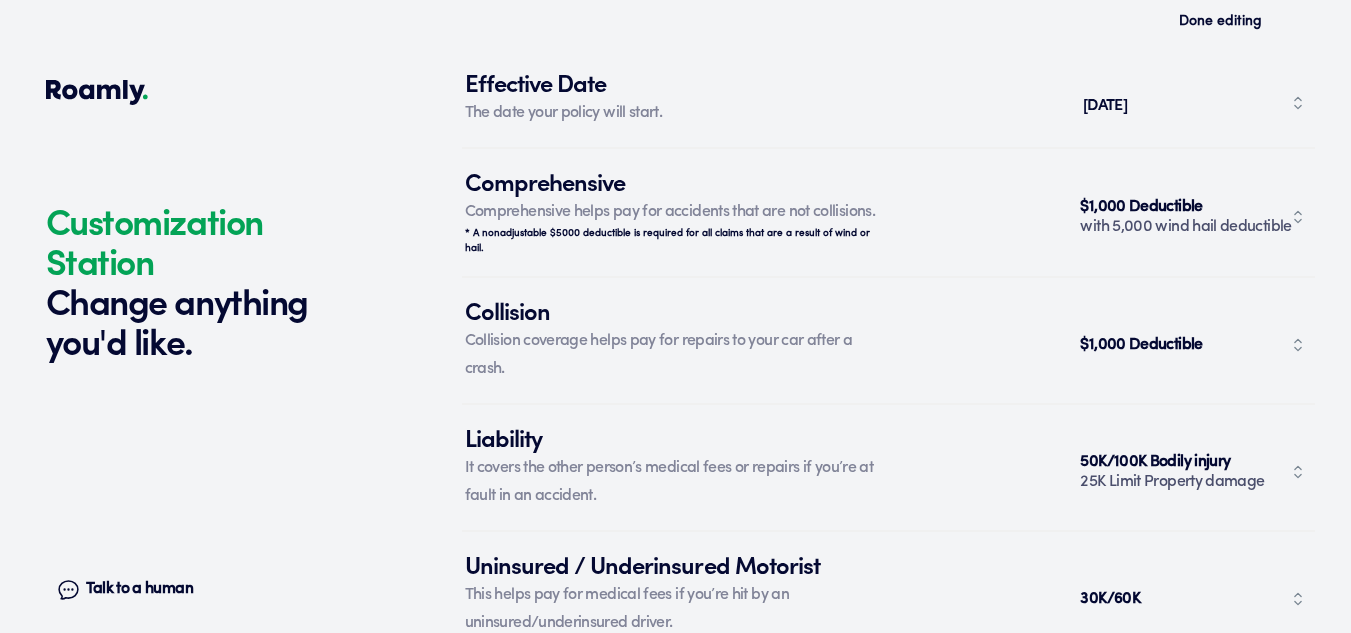 click on "with 5,000 wind hail deductible" at bounding box center [1188, 227] 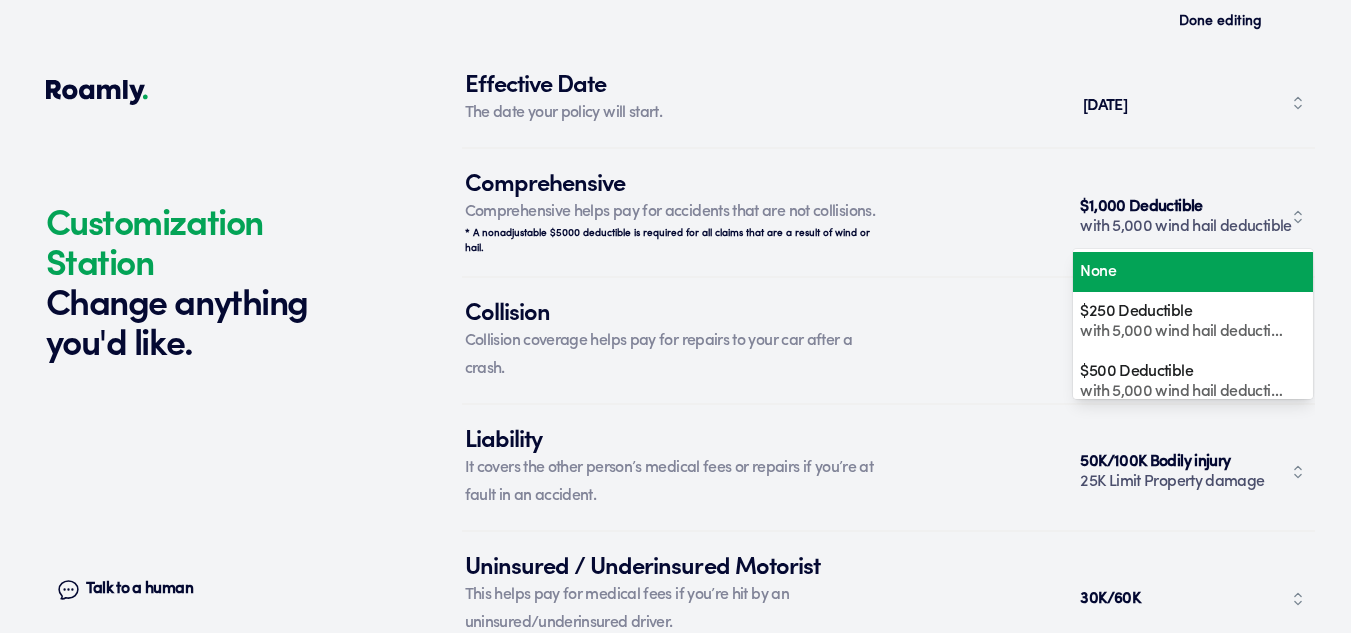 click on "None" at bounding box center (1185, 272) 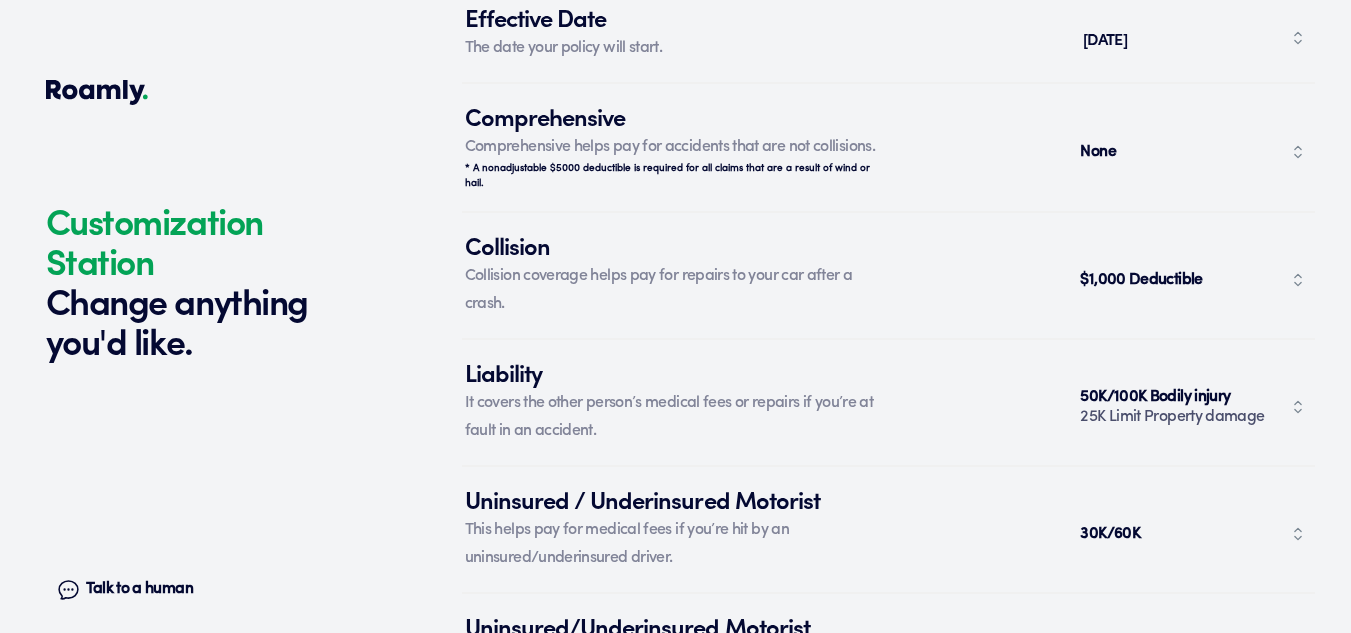 scroll, scrollTop: 7123, scrollLeft: 0, axis: vertical 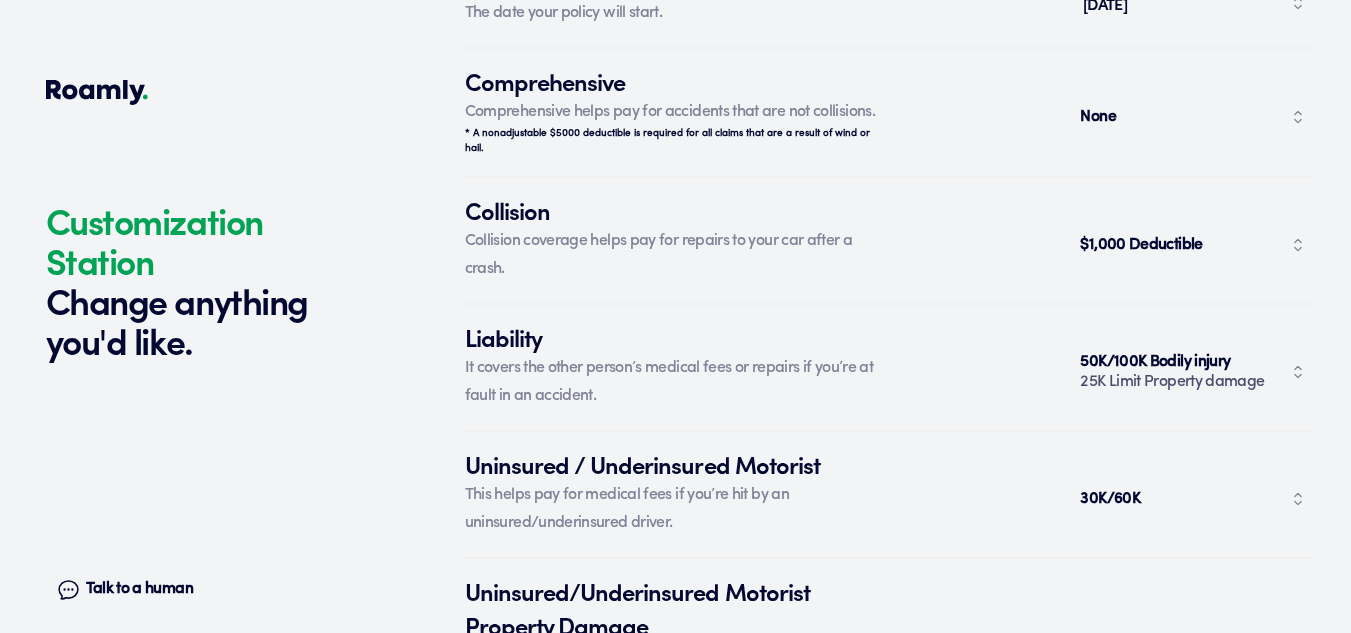 click on "$1,000 Deductible" at bounding box center (1143, 245) 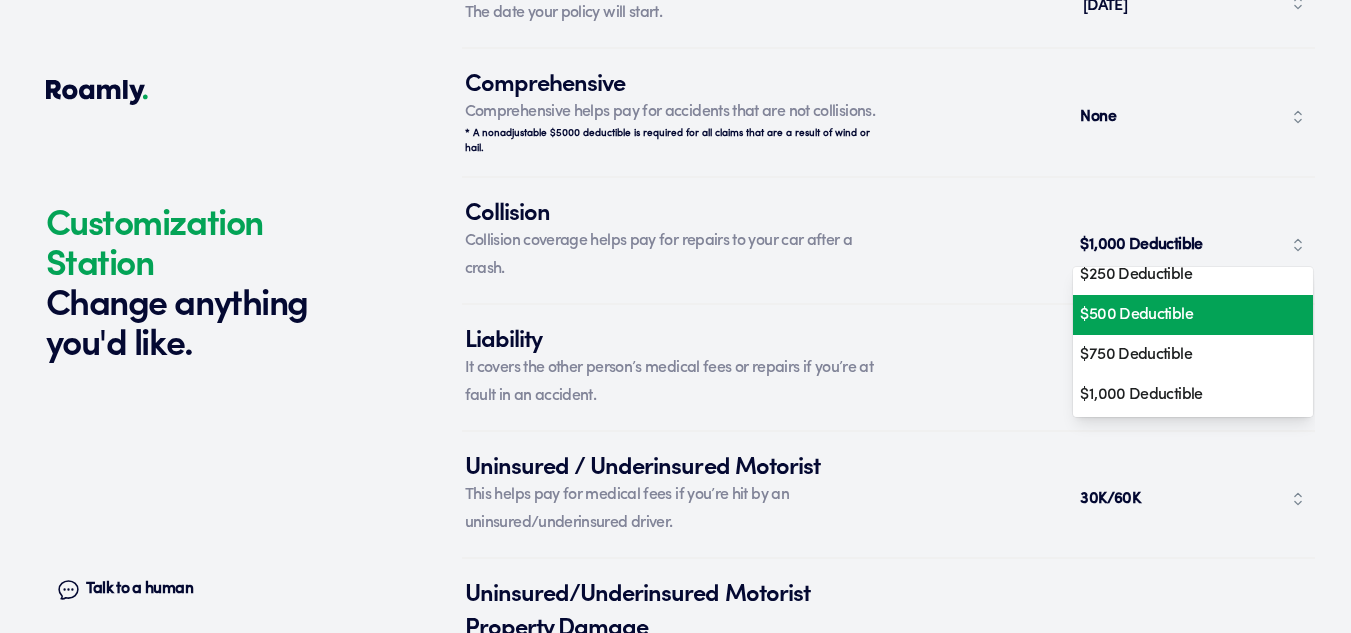 scroll, scrollTop: 100, scrollLeft: 0, axis: vertical 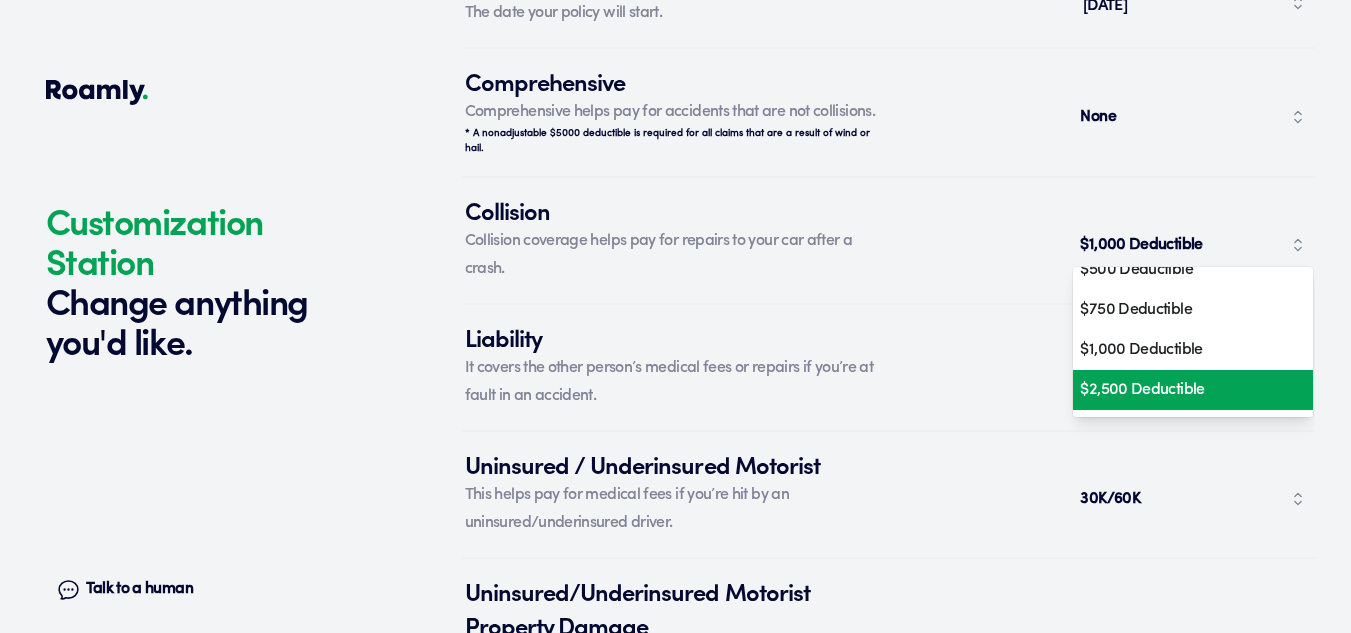 click on "$2,500 Deductible" at bounding box center (1185, 390) 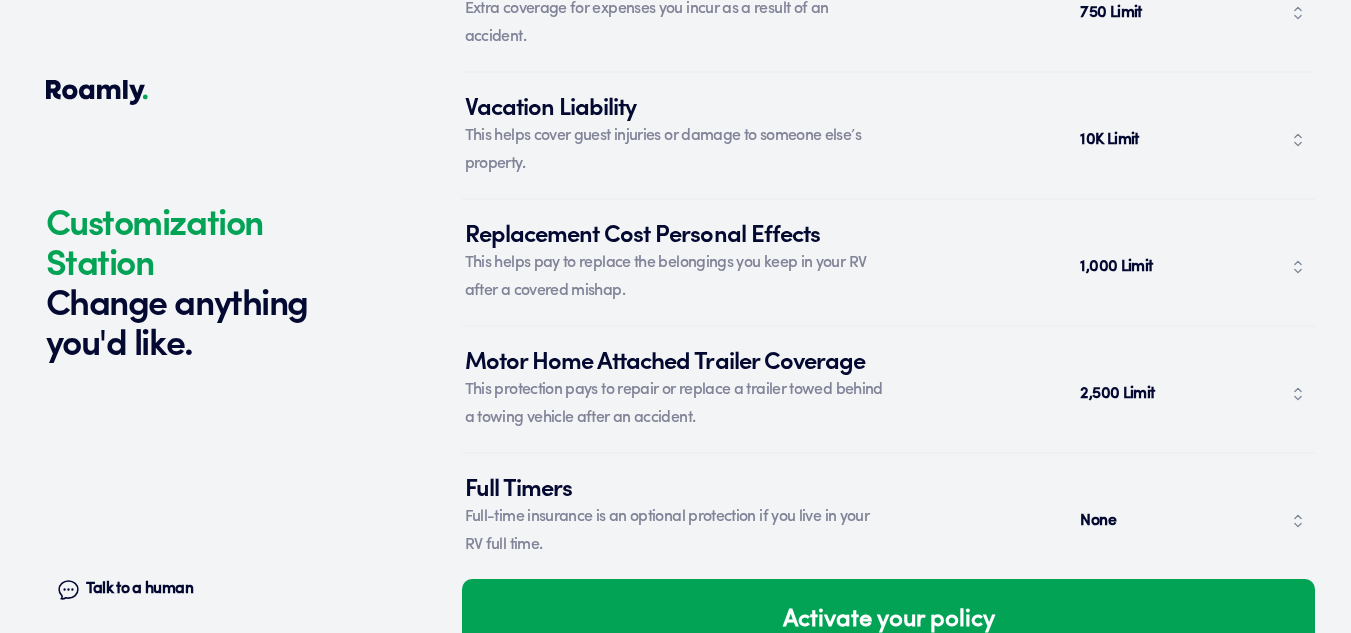 scroll, scrollTop: 8196, scrollLeft: 0, axis: vertical 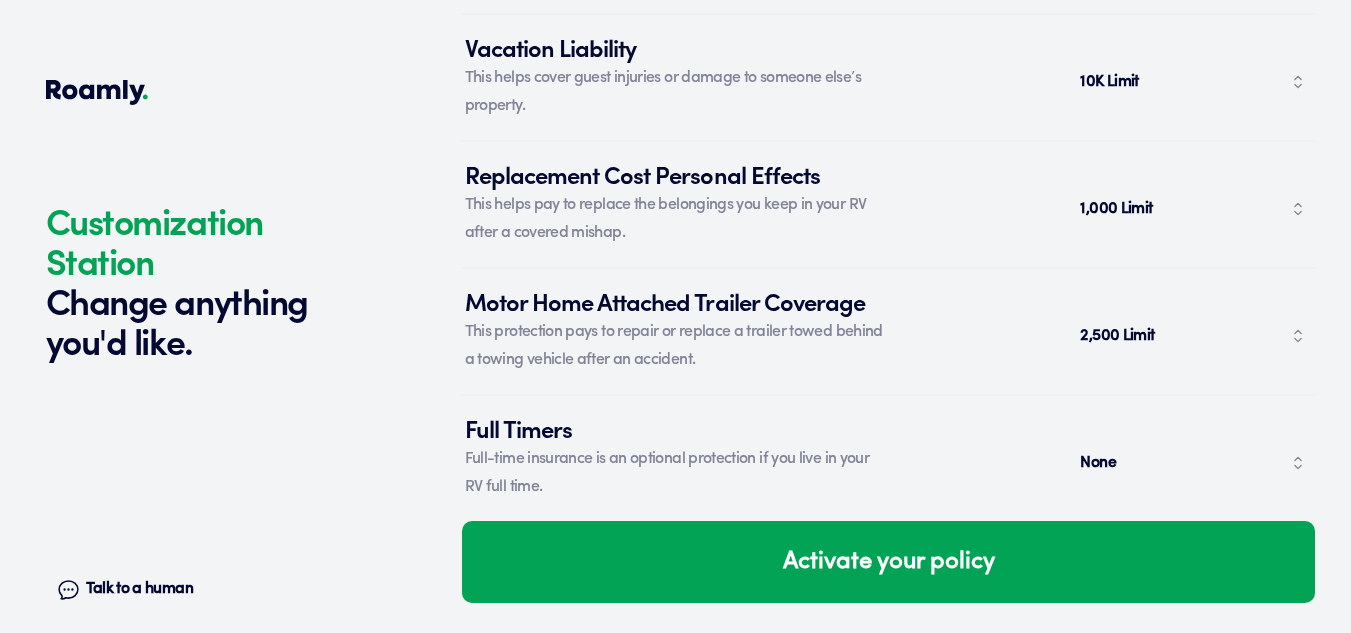 click on "1,000 Limit" at bounding box center (1118, 209) 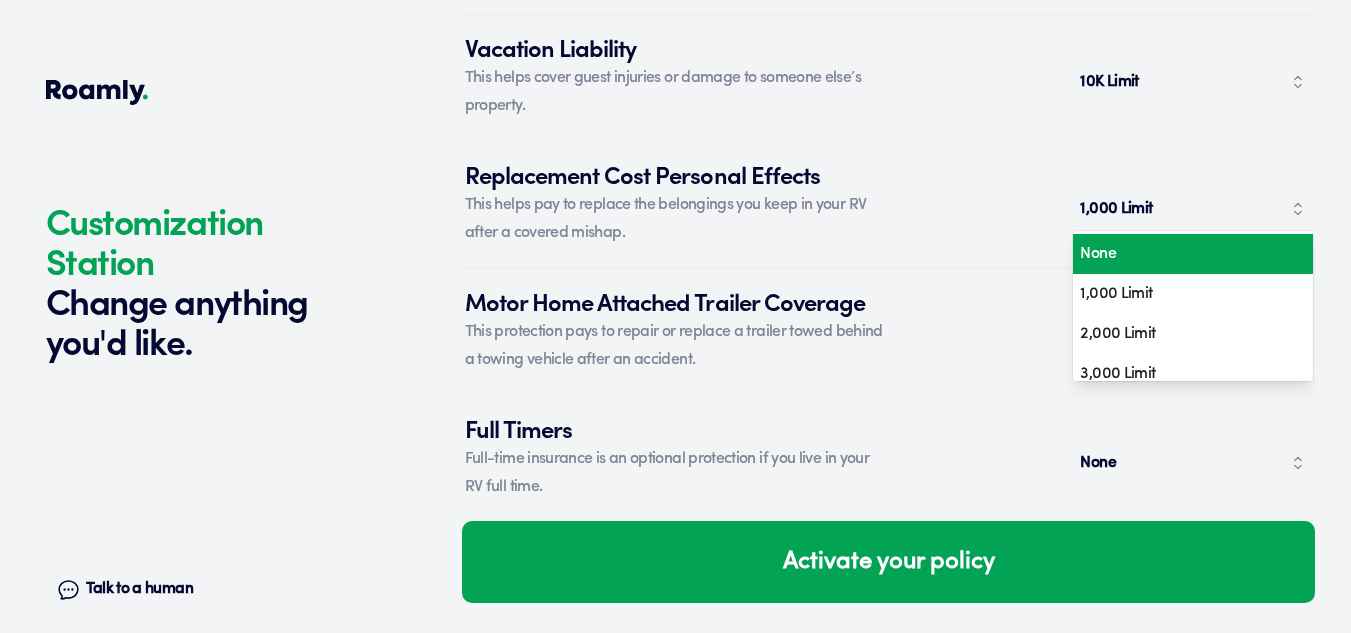 click on "None" at bounding box center [1185, 254] 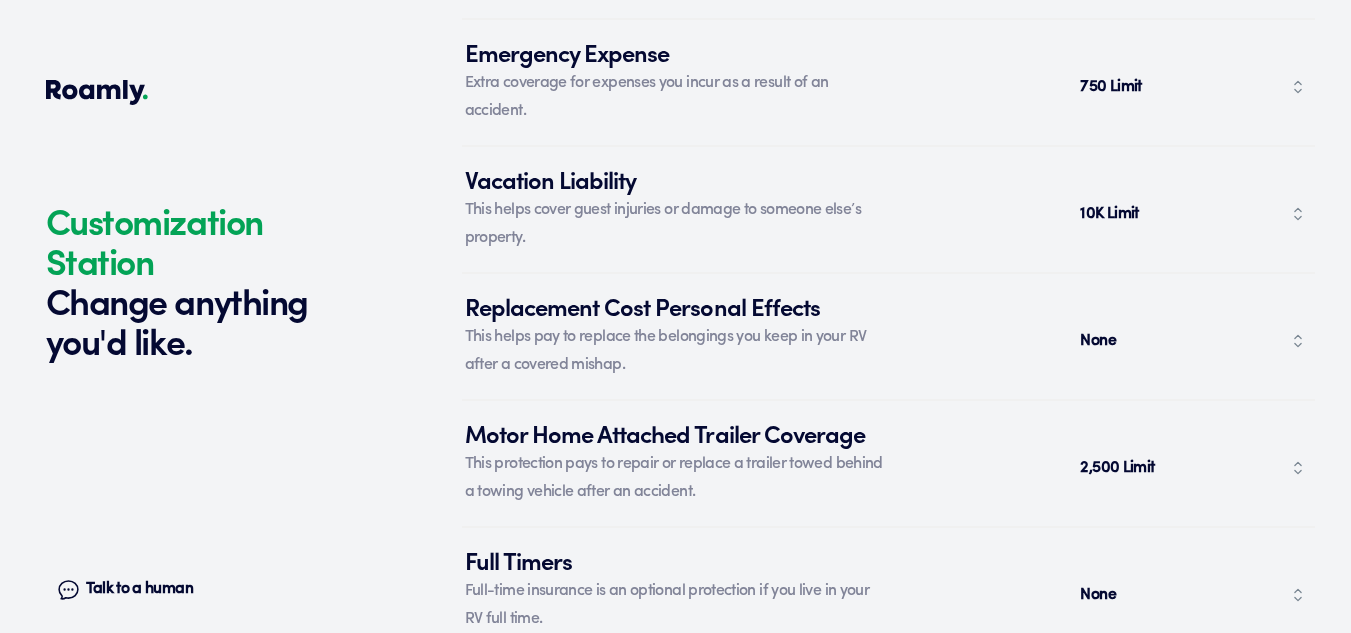 scroll, scrollTop: 8096, scrollLeft: 0, axis: vertical 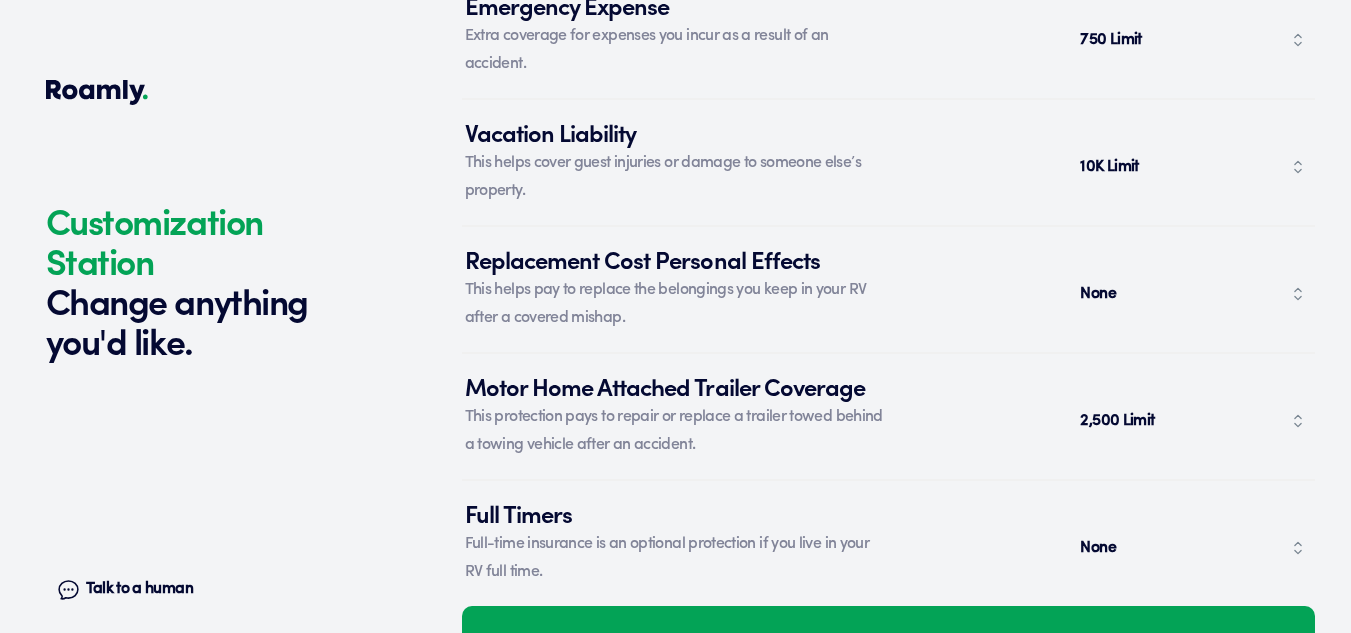 click on "None" at bounding box center (1100, 294) 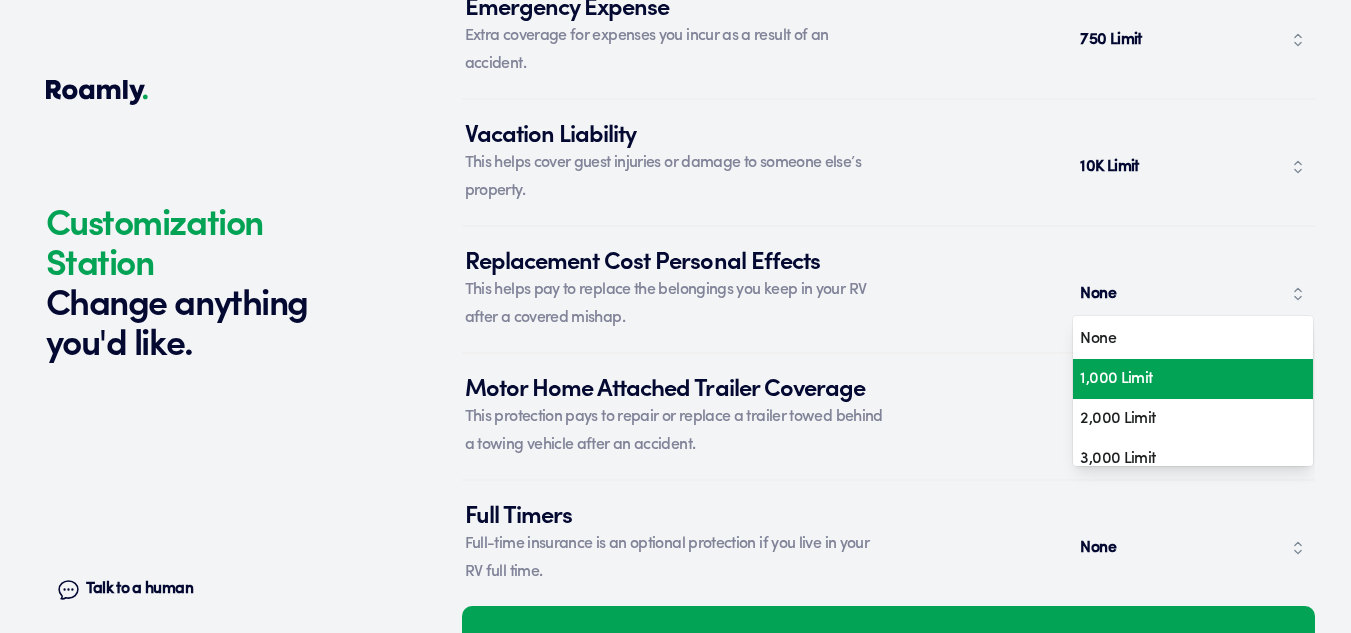 click on "1,000 Limit" at bounding box center [1185, 379] 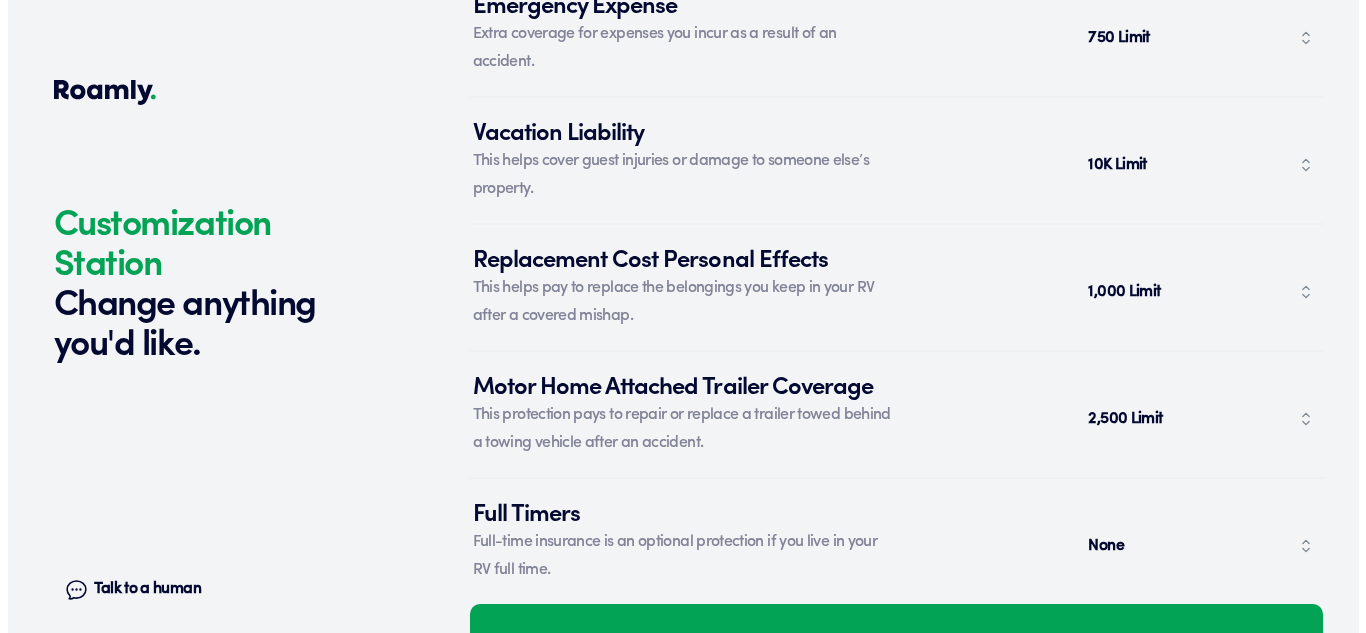 scroll, scrollTop: 8196, scrollLeft: 0, axis: vertical 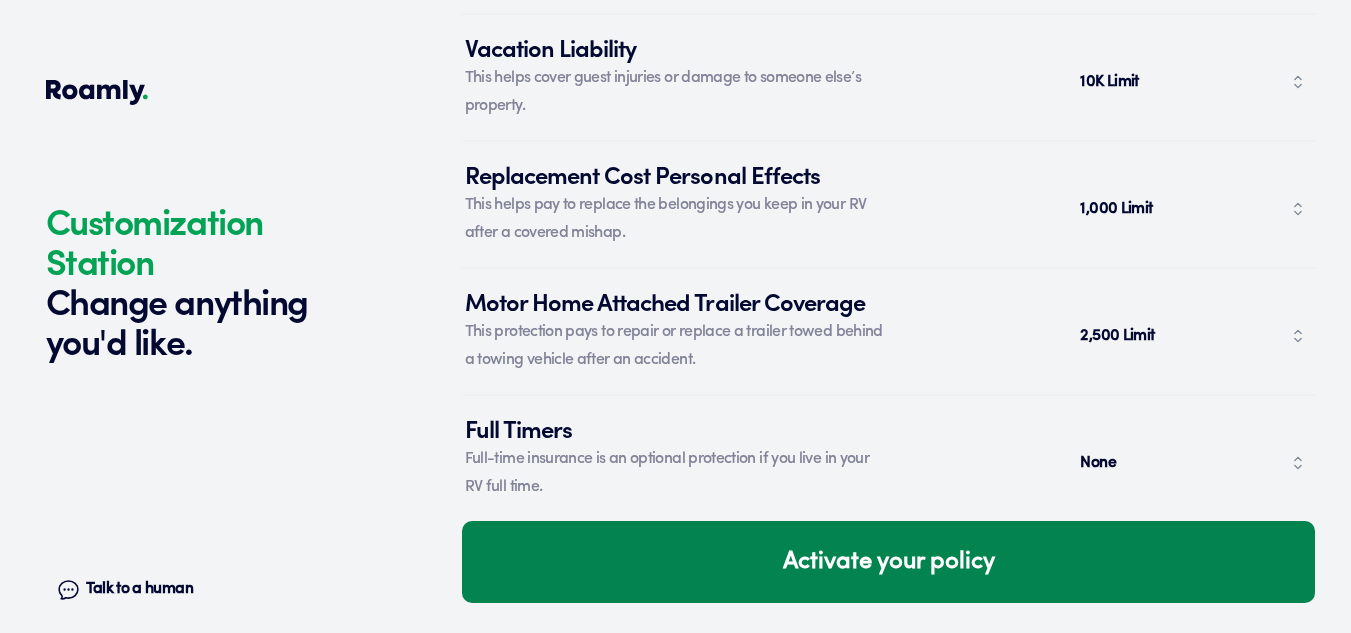 click on "Activate your policy" at bounding box center (888, 562) 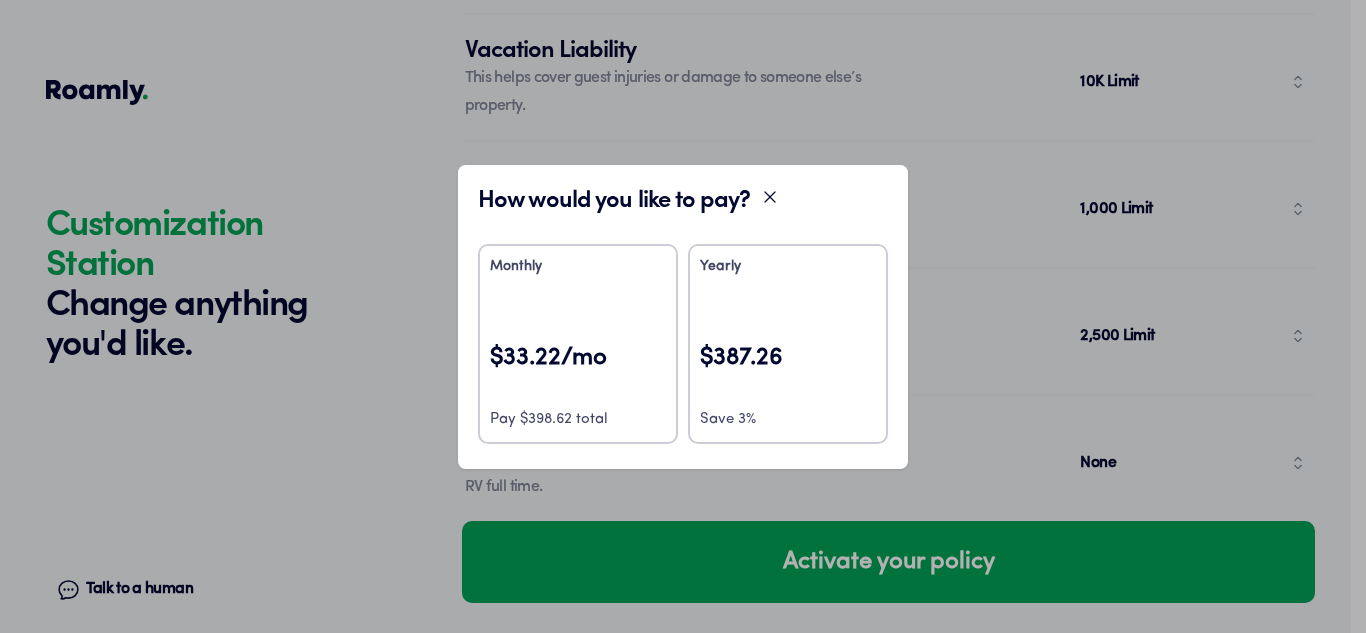 click on "$33.22/mo" at bounding box center (578, 371) 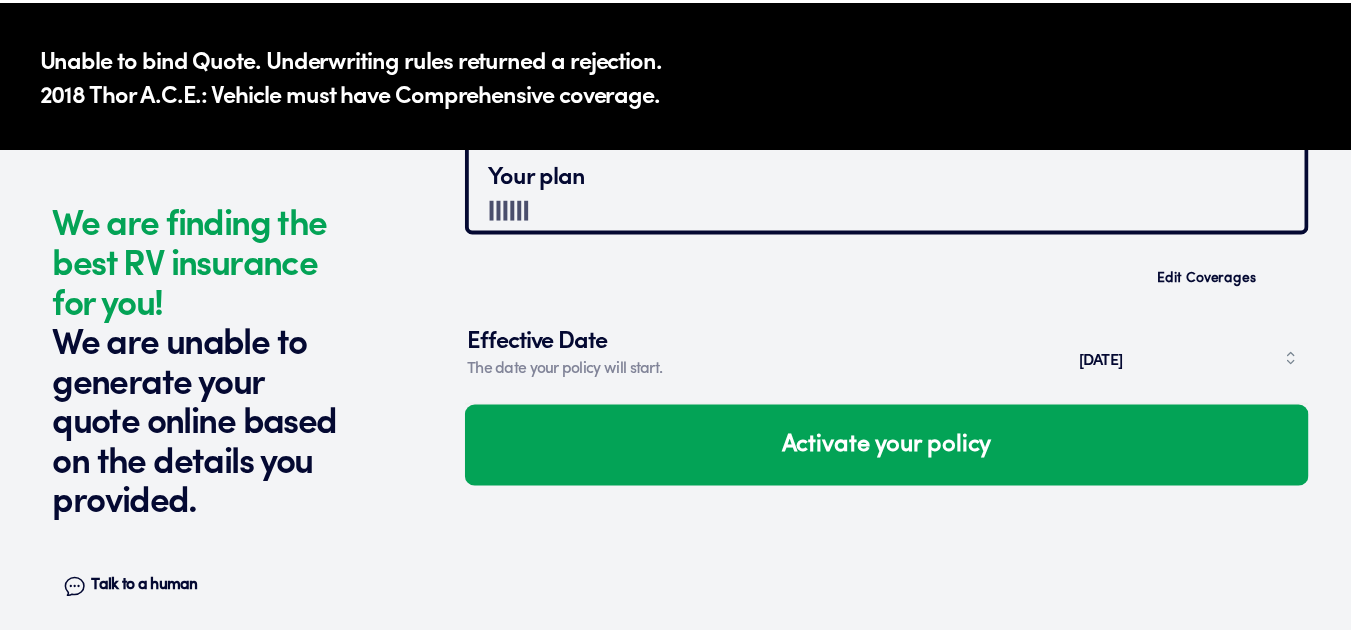 scroll, scrollTop: 0, scrollLeft: 0, axis: both 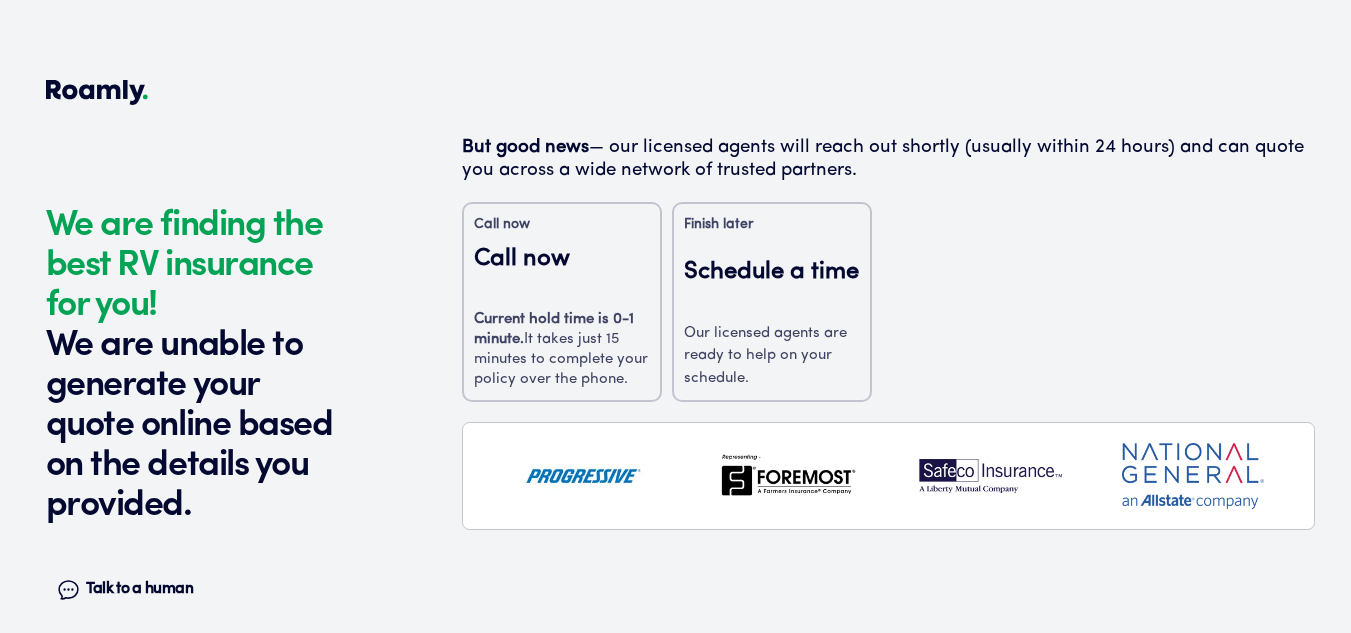 click on "Current hold time is 0-1 minute." at bounding box center [554, 329] 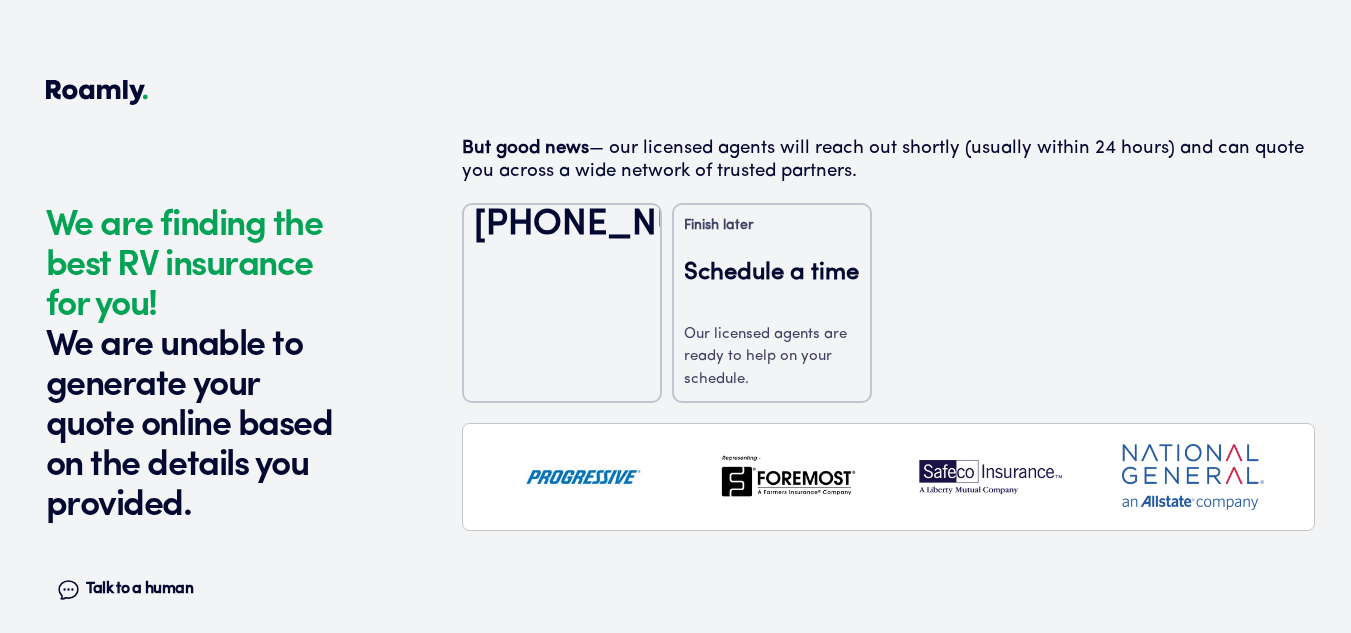 scroll, scrollTop: 0, scrollLeft: 0, axis: both 